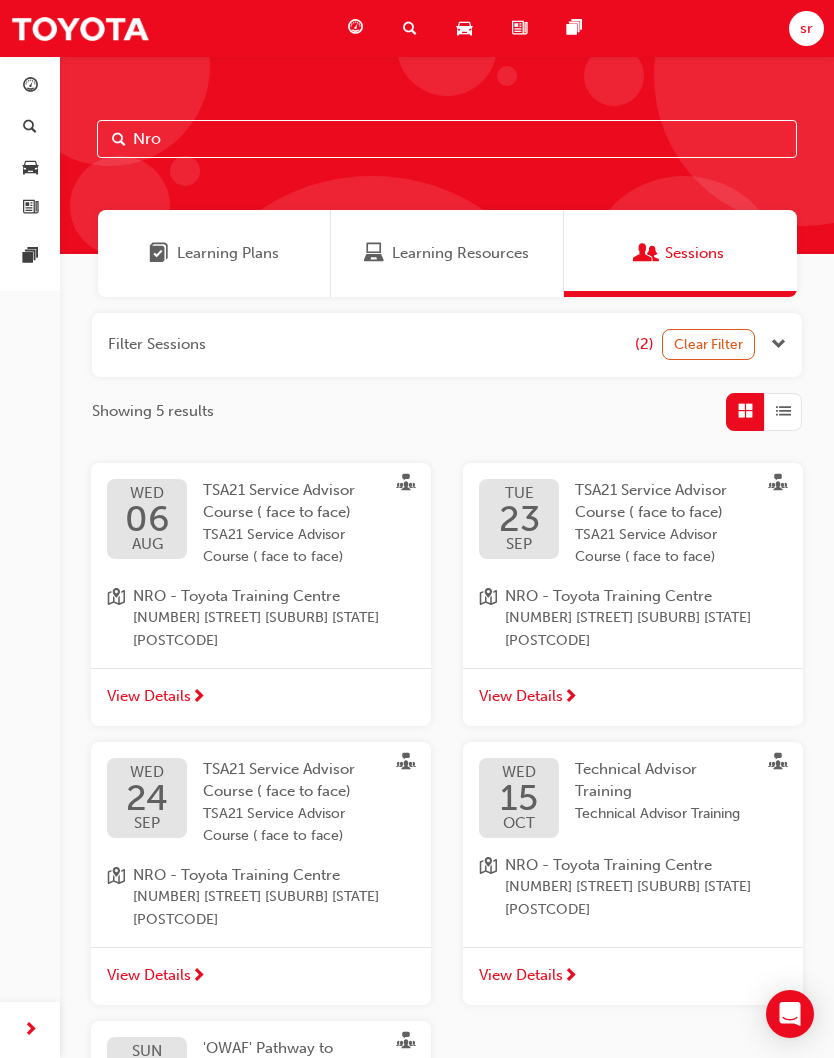 scroll, scrollTop: 0, scrollLeft: 0, axis: both 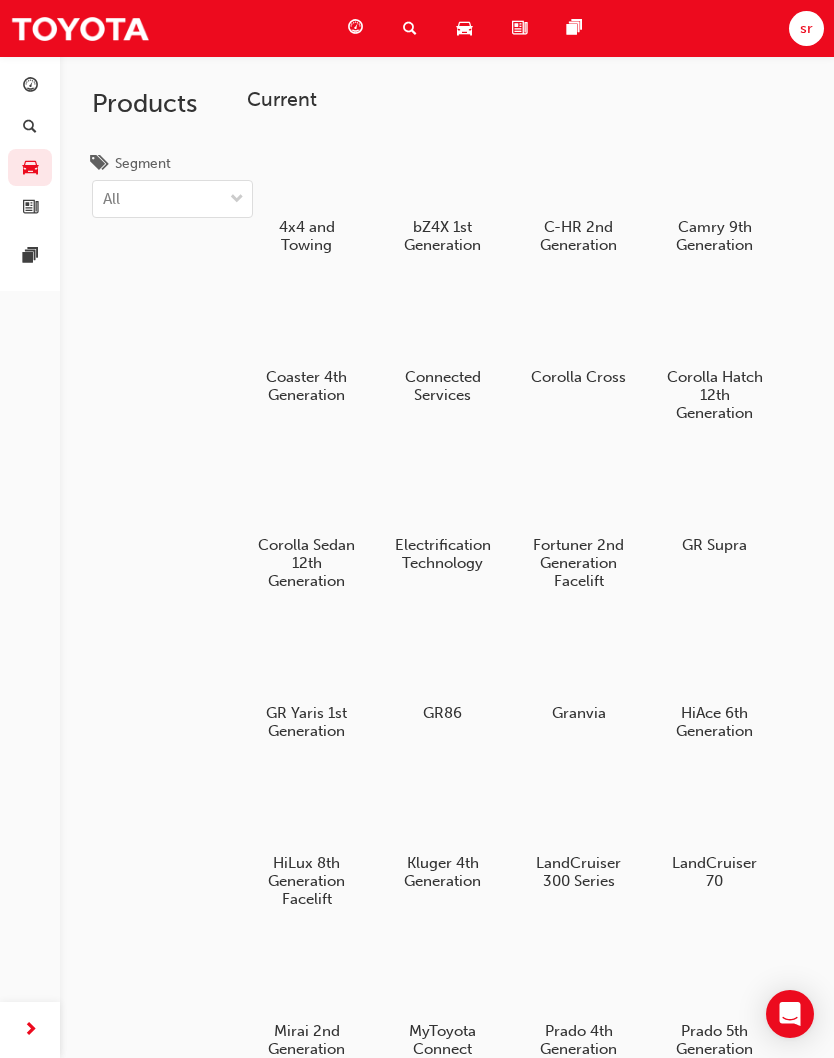 click at bounding box center (442, 322) 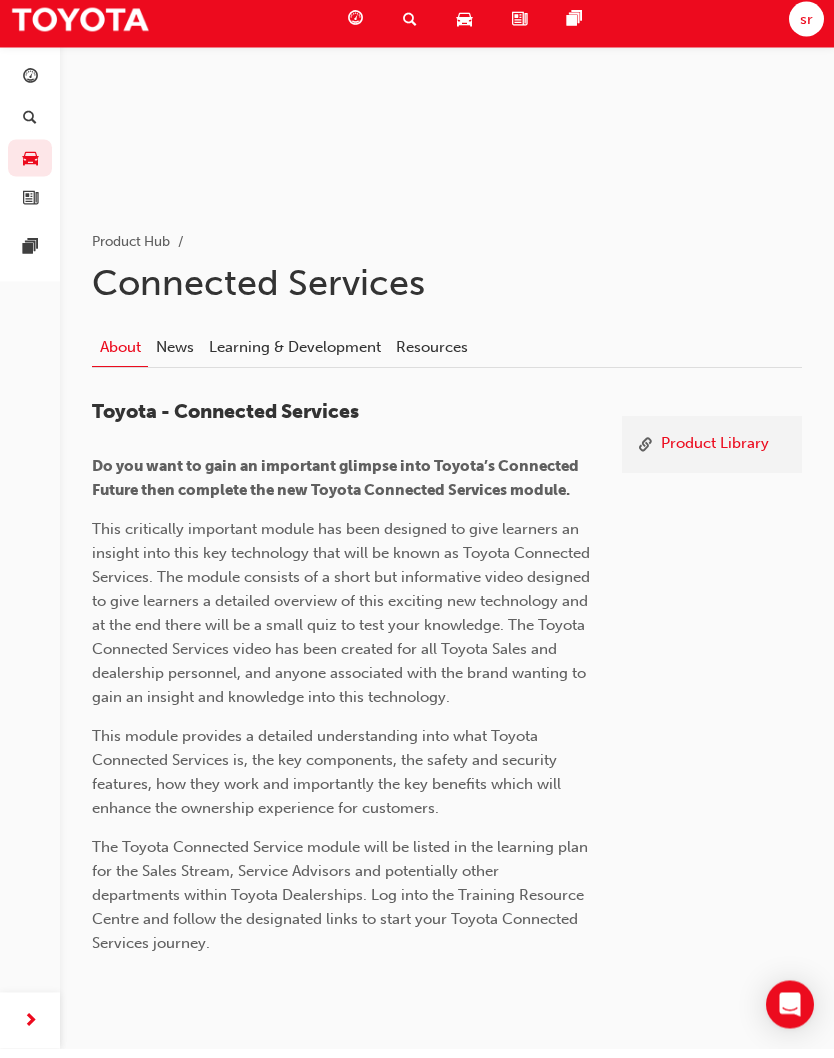 scroll, scrollTop: 0, scrollLeft: 0, axis: both 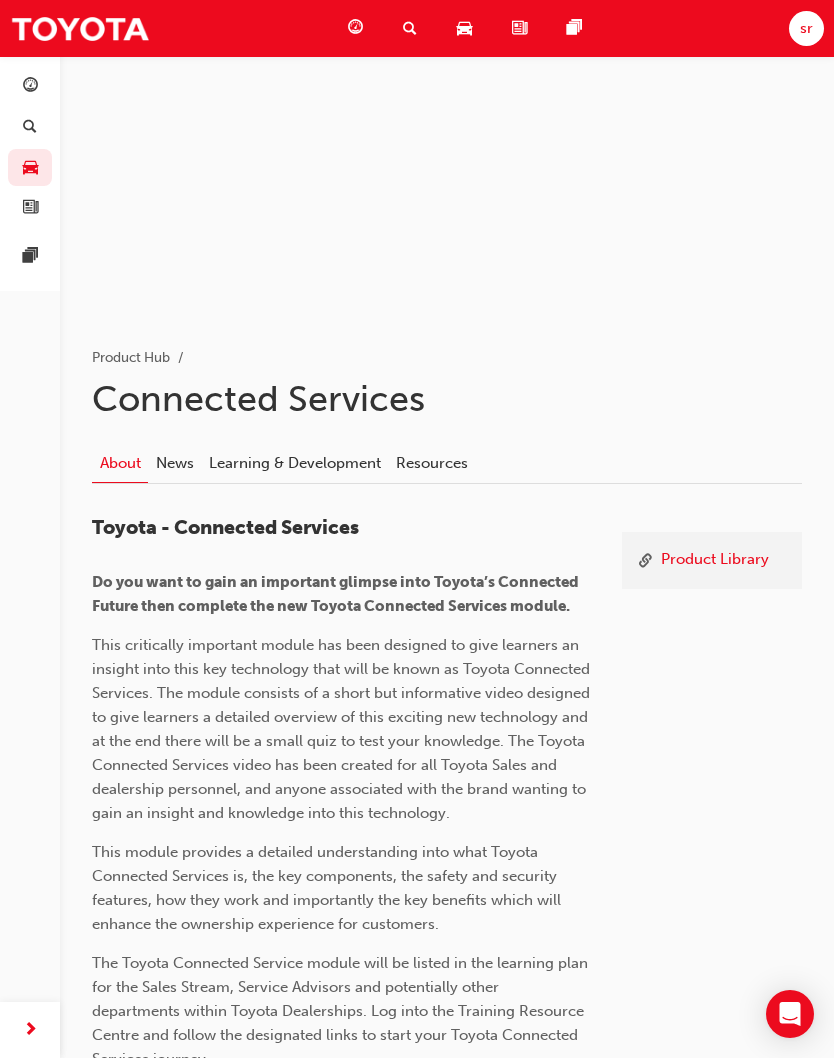 click at bounding box center [464, 28] 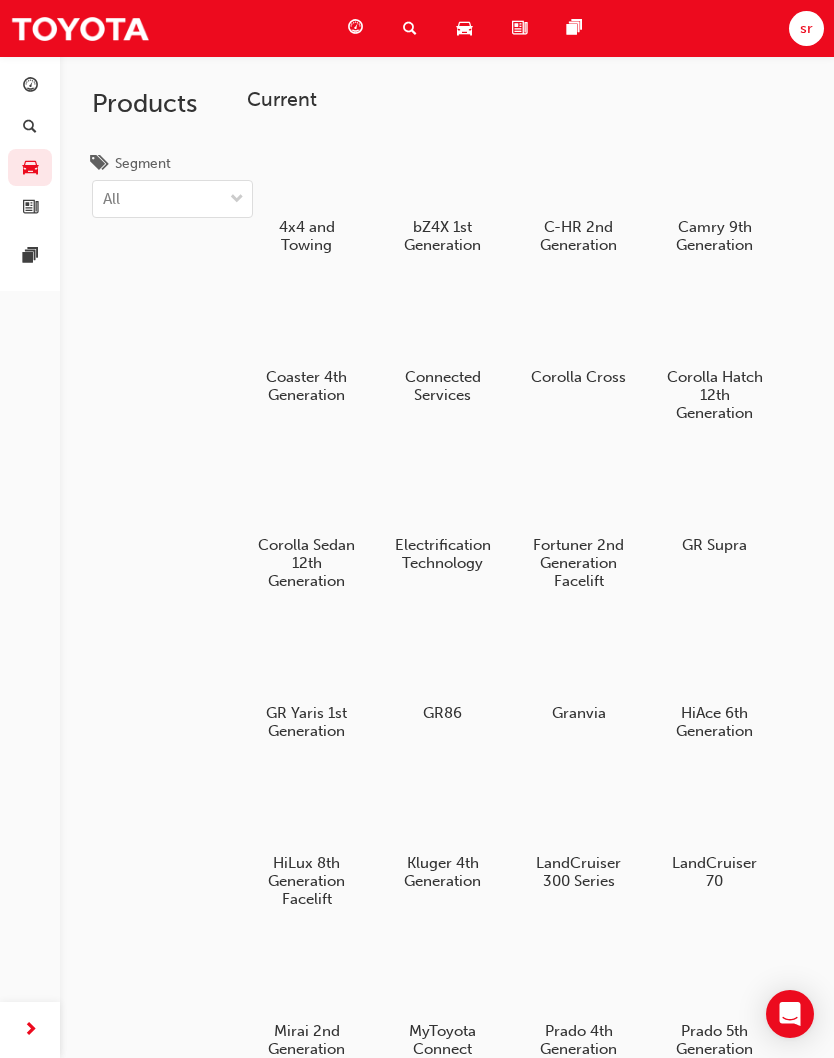 click on "sr" at bounding box center [806, 28] 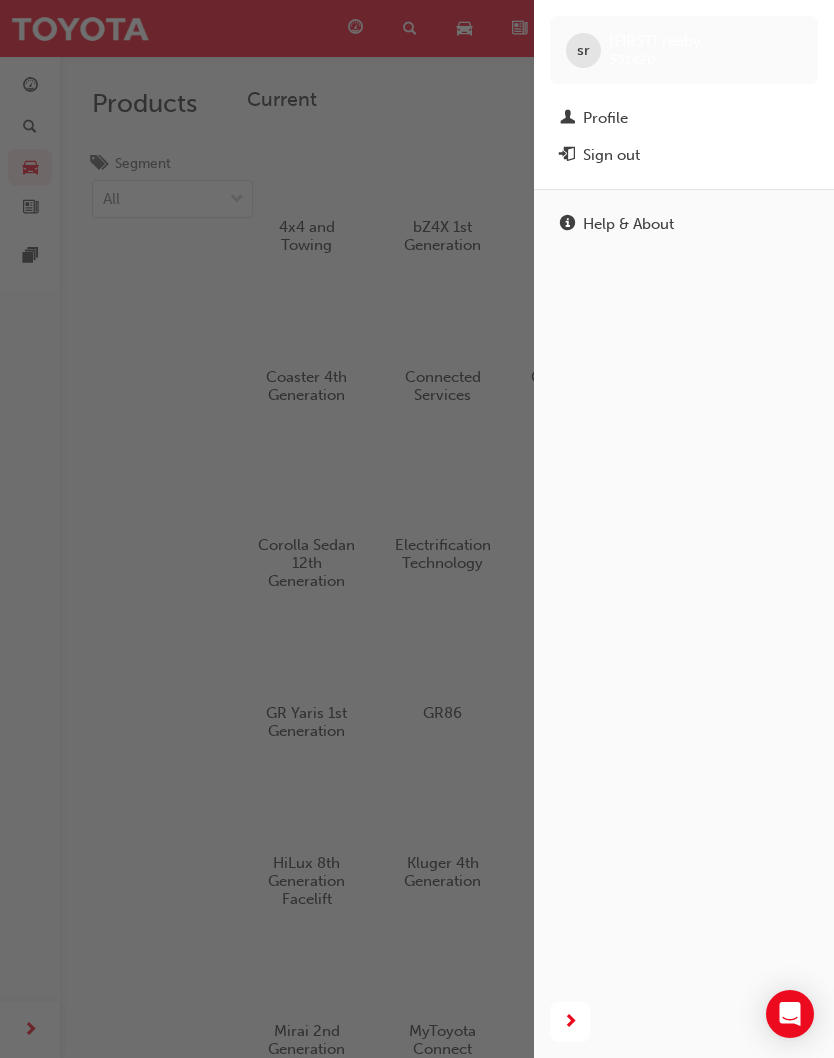 click on "Profile" at bounding box center (605, 118) 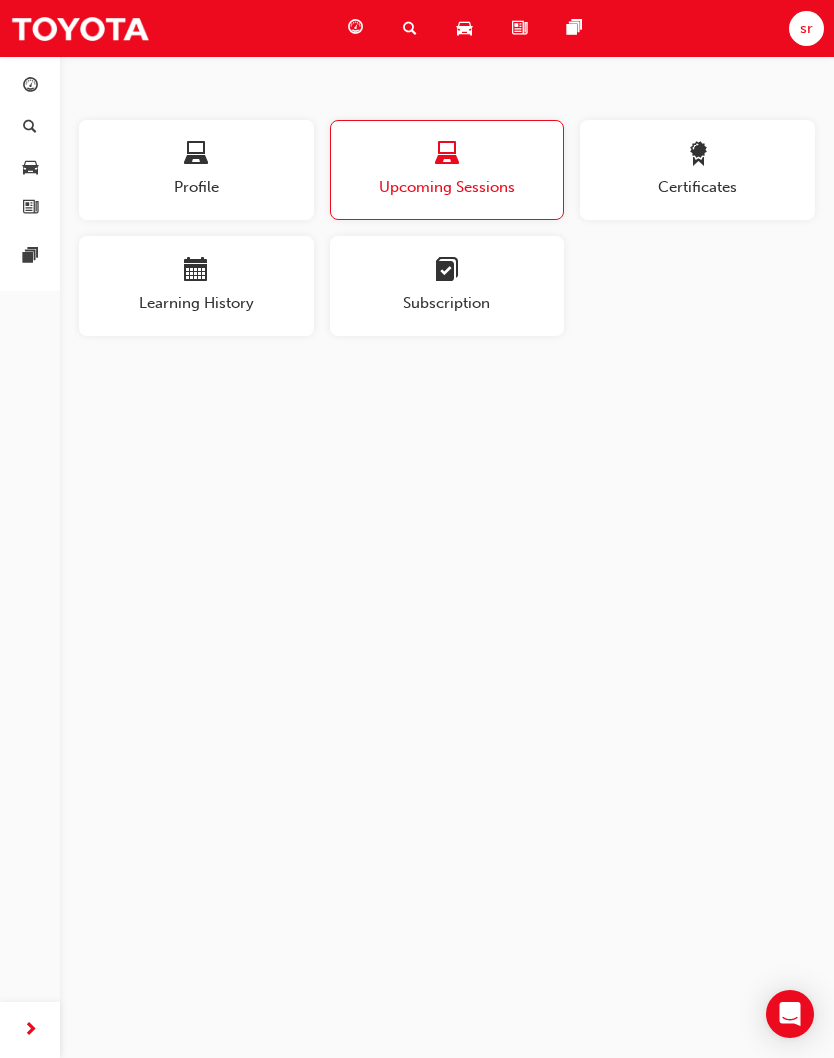 click on "Certificates" at bounding box center [697, 187] 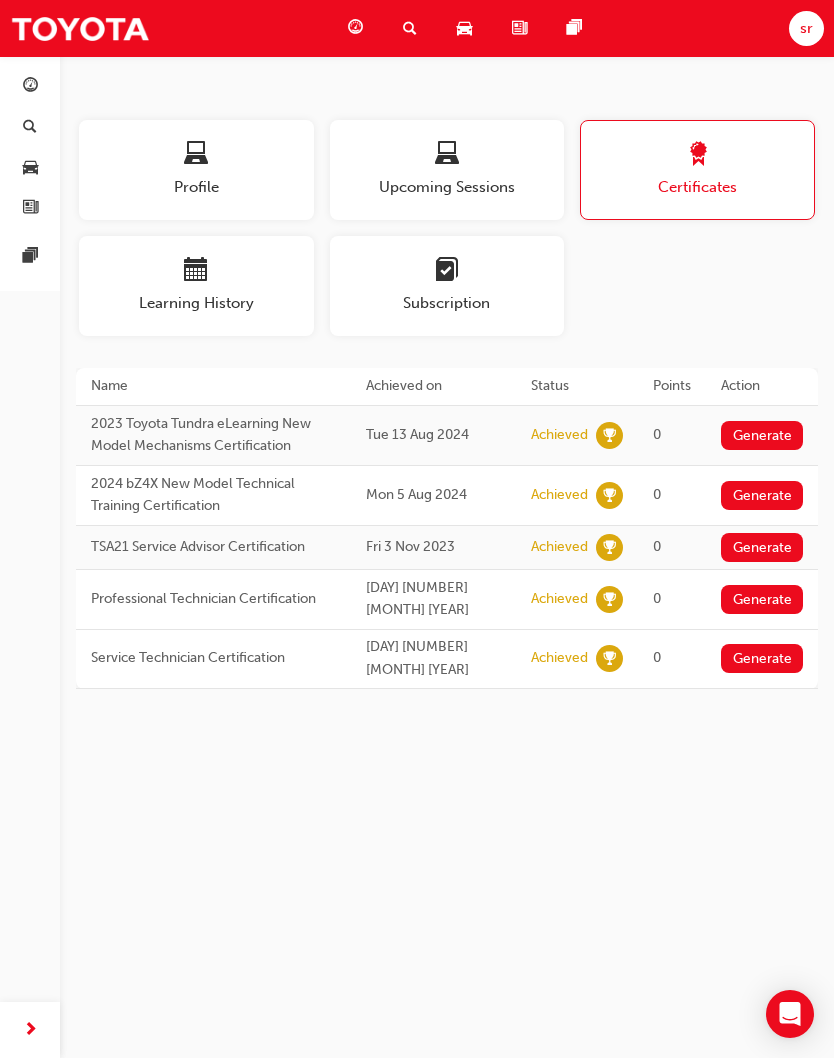 click on "Learning History" at bounding box center [196, 303] 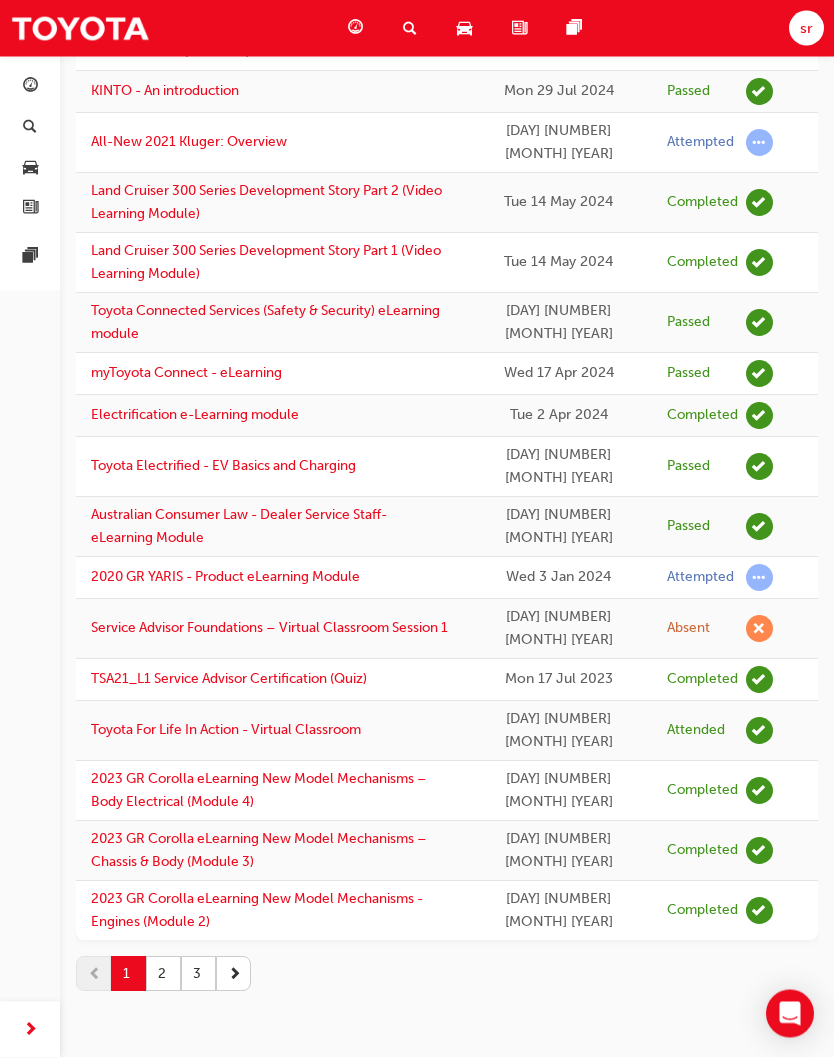 scroll, scrollTop: 2269, scrollLeft: 0, axis: vertical 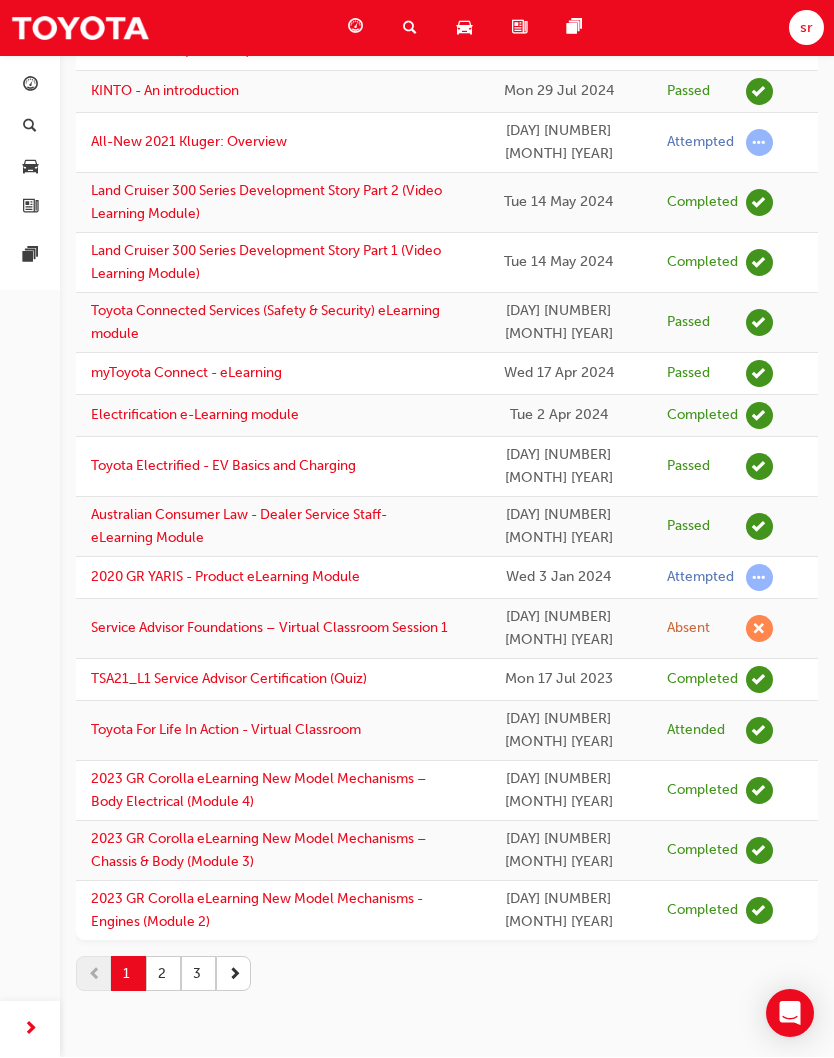 click on "3" at bounding box center [198, 974] 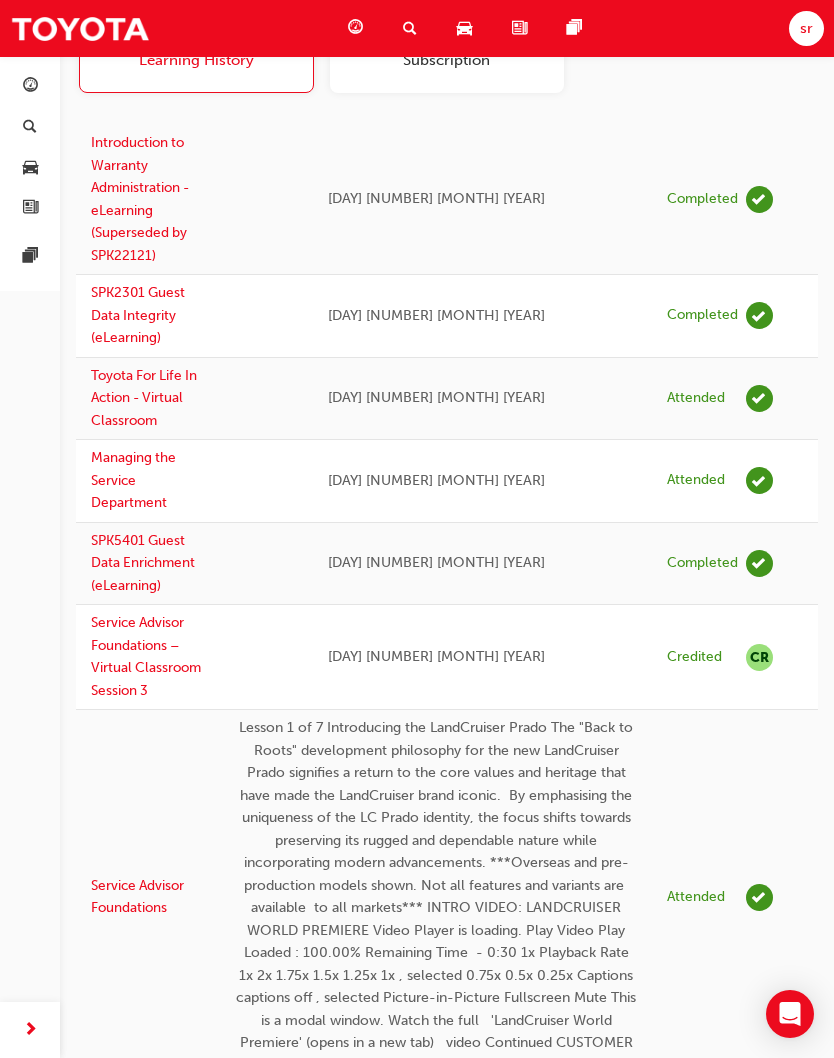 scroll, scrollTop: 0, scrollLeft: 0, axis: both 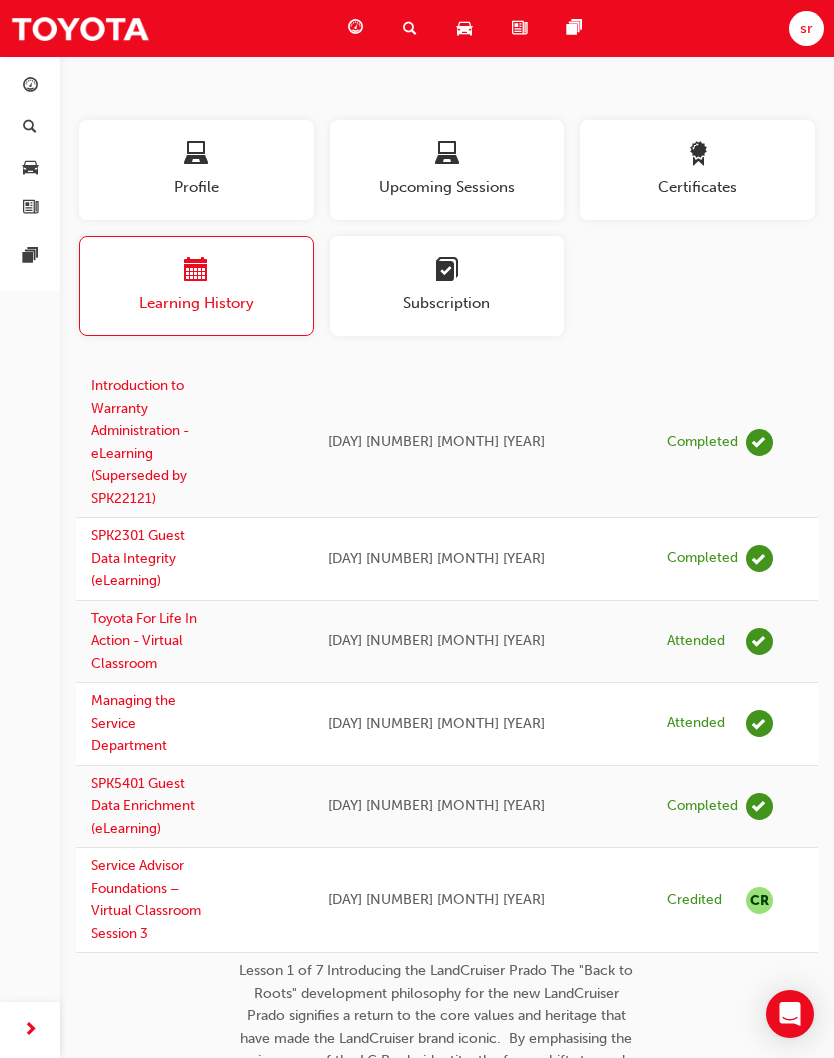 click on "Profile" at bounding box center [196, 187] 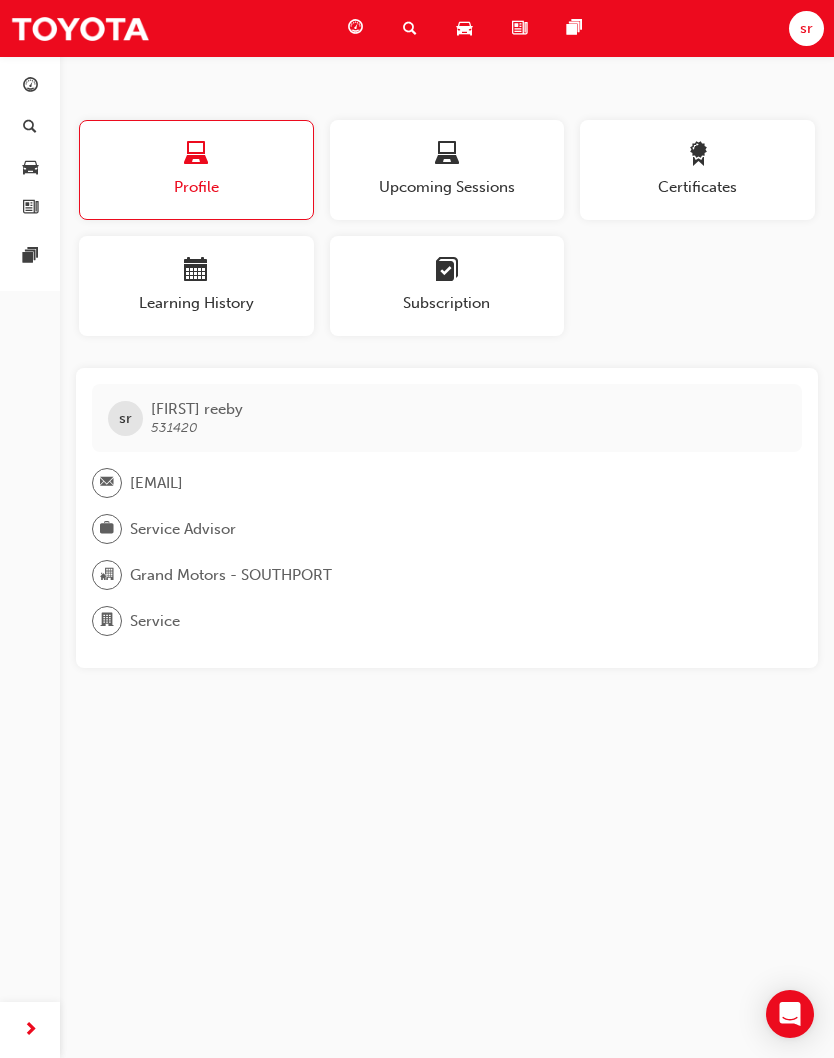 click at bounding box center (447, 157) 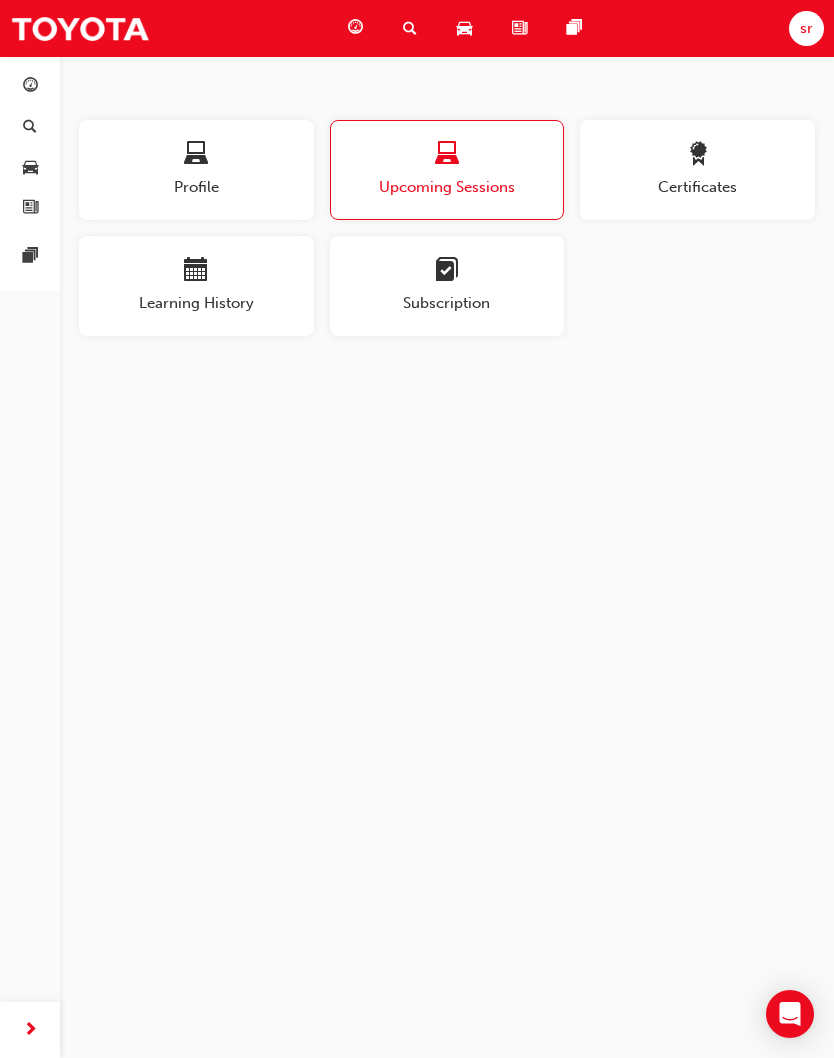 click on "Subscription" at bounding box center (447, 303) 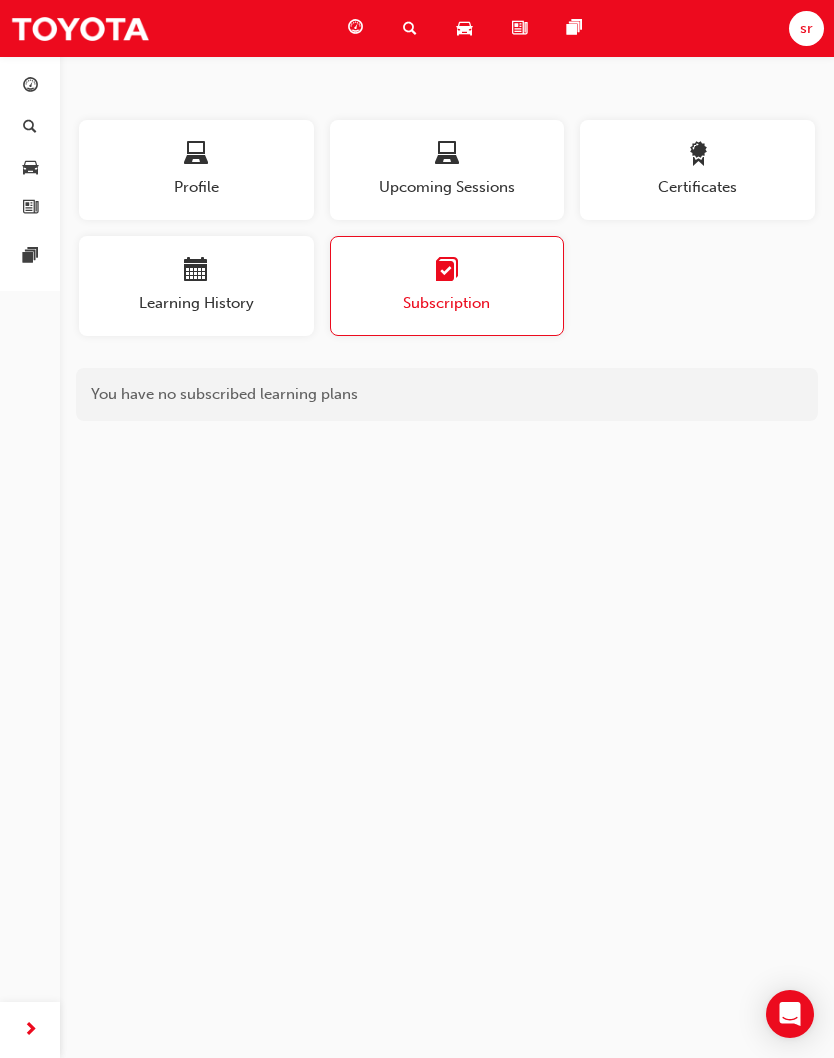click at bounding box center [30, 168] 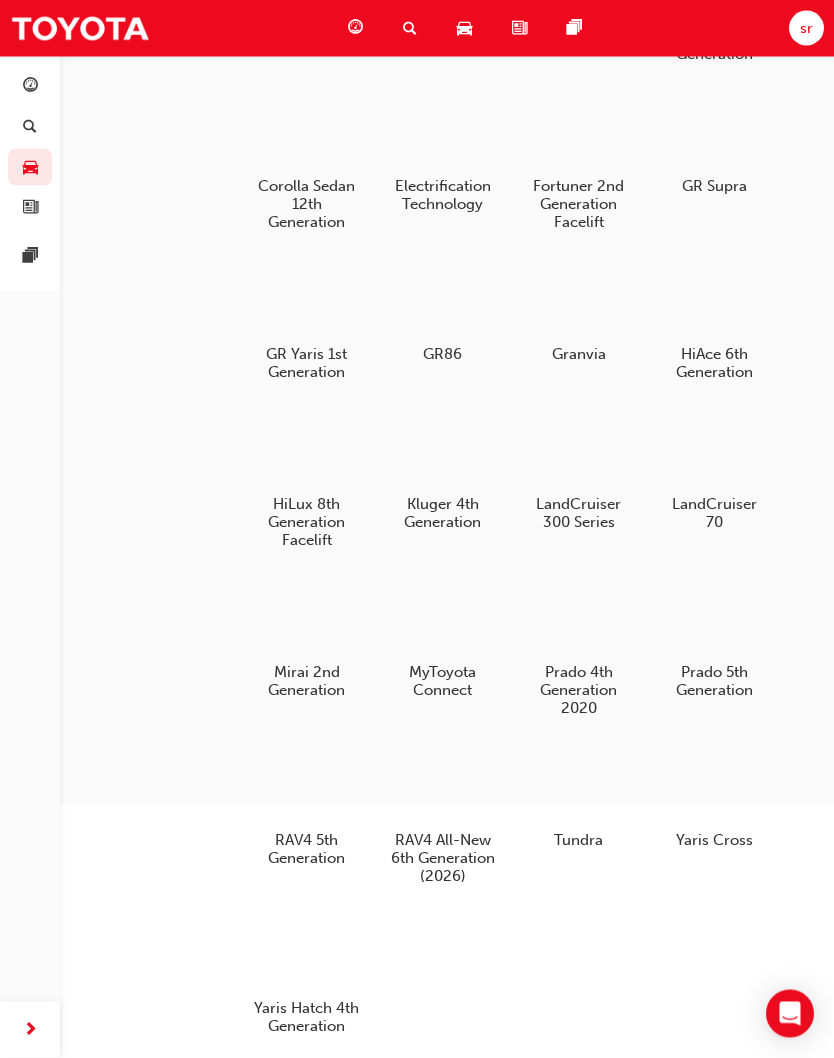 scroll, scrollTop: 359, scrollLeft: 0, axis: vertical 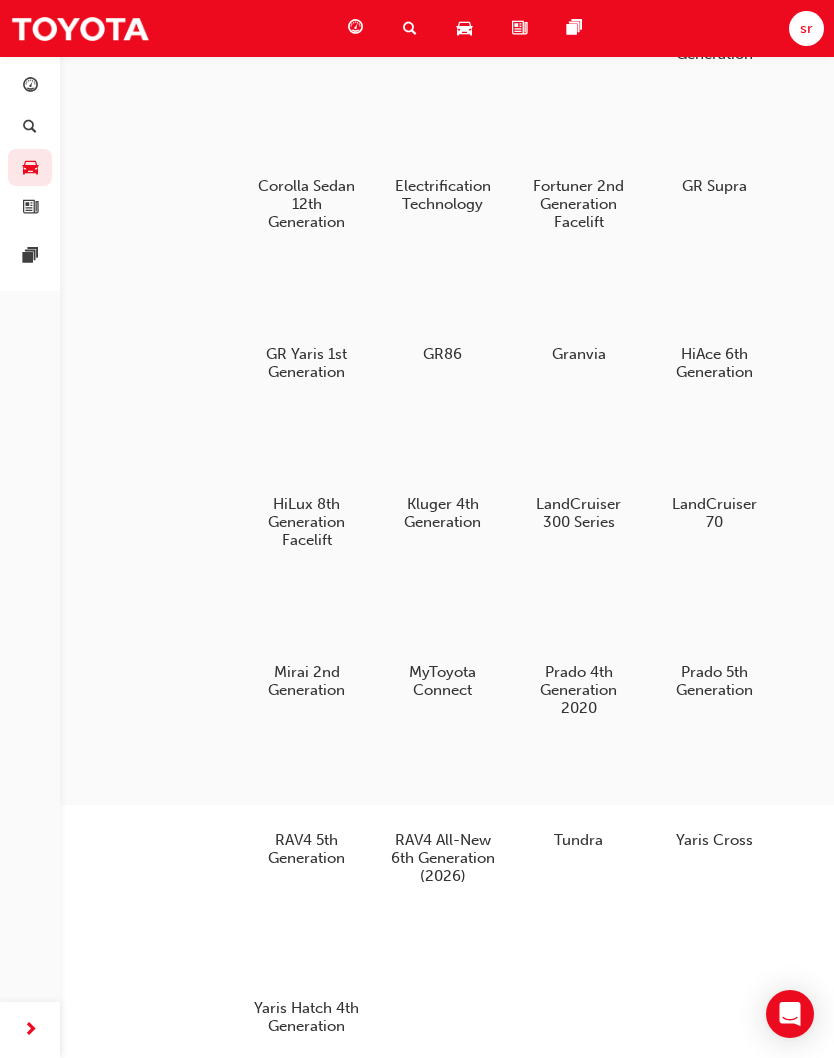 click at bounding box center [714, 617] 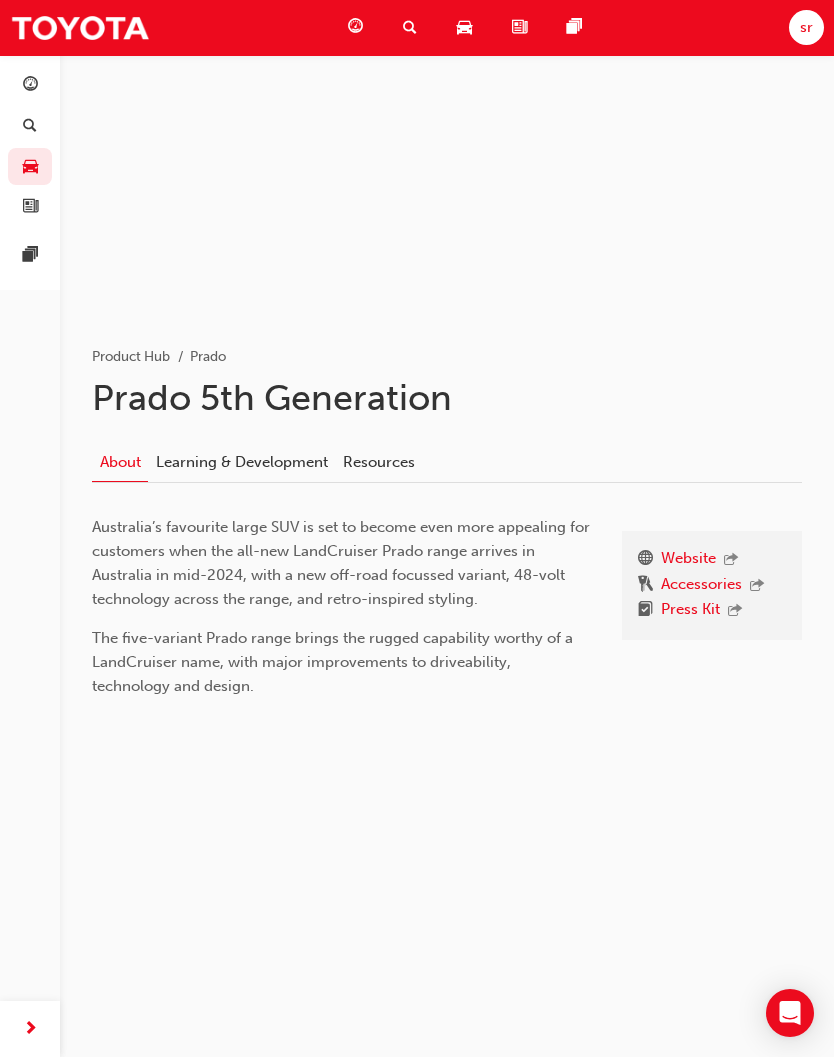 click on "Learning & Development" at bounding box center (241, 464) 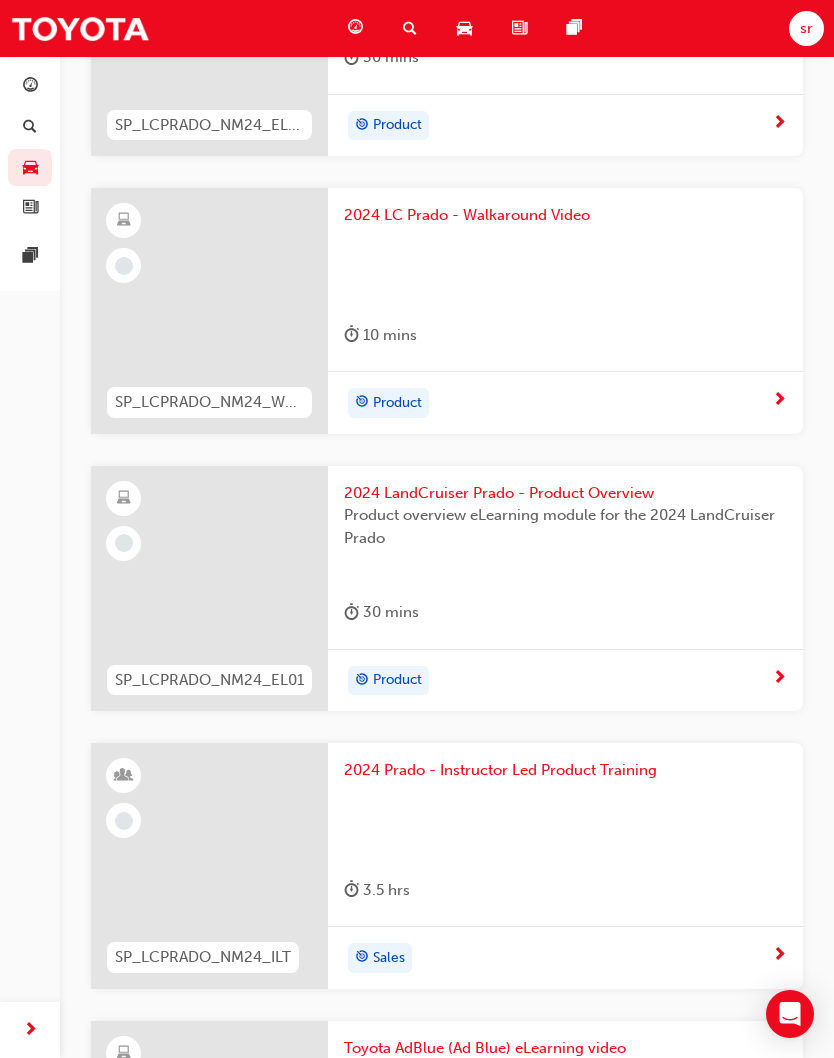 scroll, scrollTop: 866, scrollLeft: 0, axis: vertical 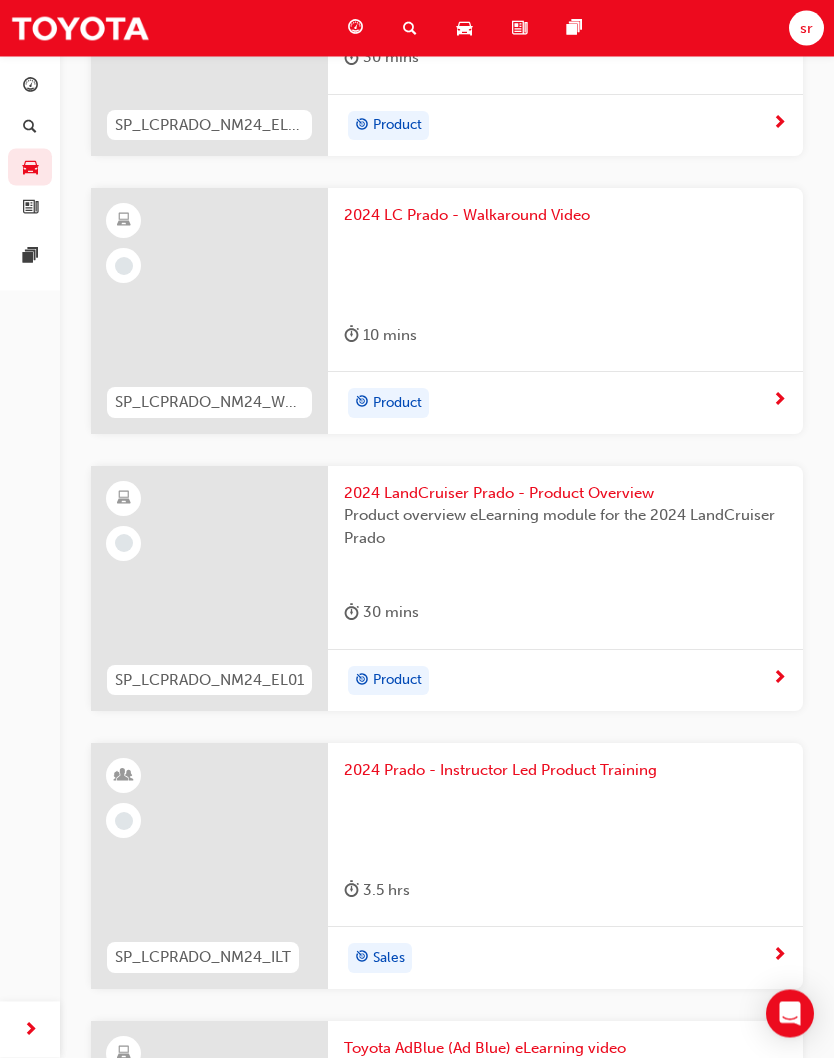 click on "2024 LandCruiser Prado - Product Overview" at bounding box center [565, 494] 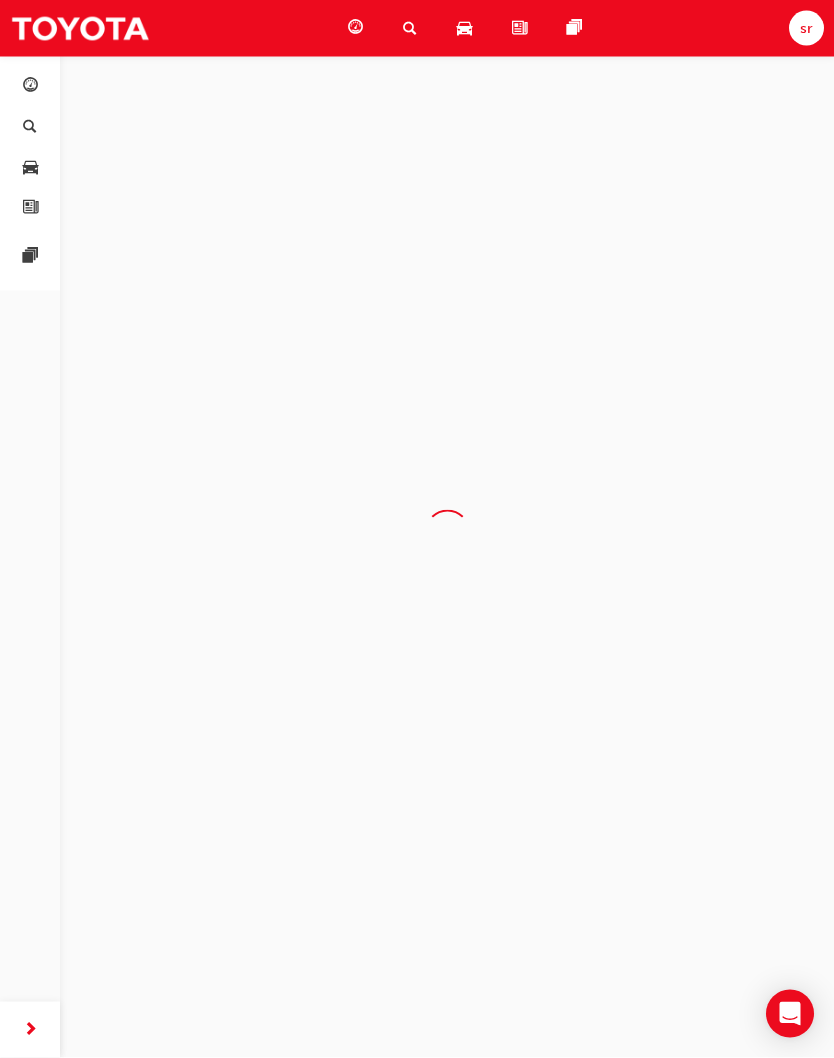 scroll, scrollTop: 0, scrollLeft: 0, axis: both 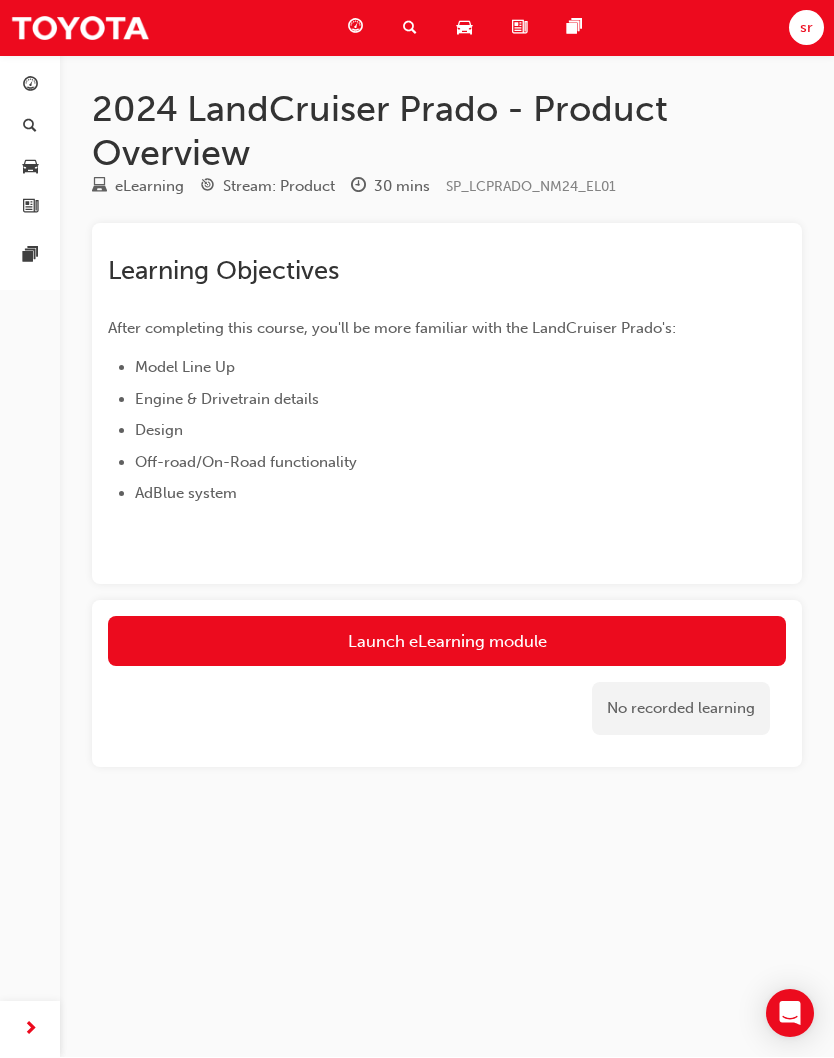 click on "Launch eLearning module" at bounding box center [447, 642] 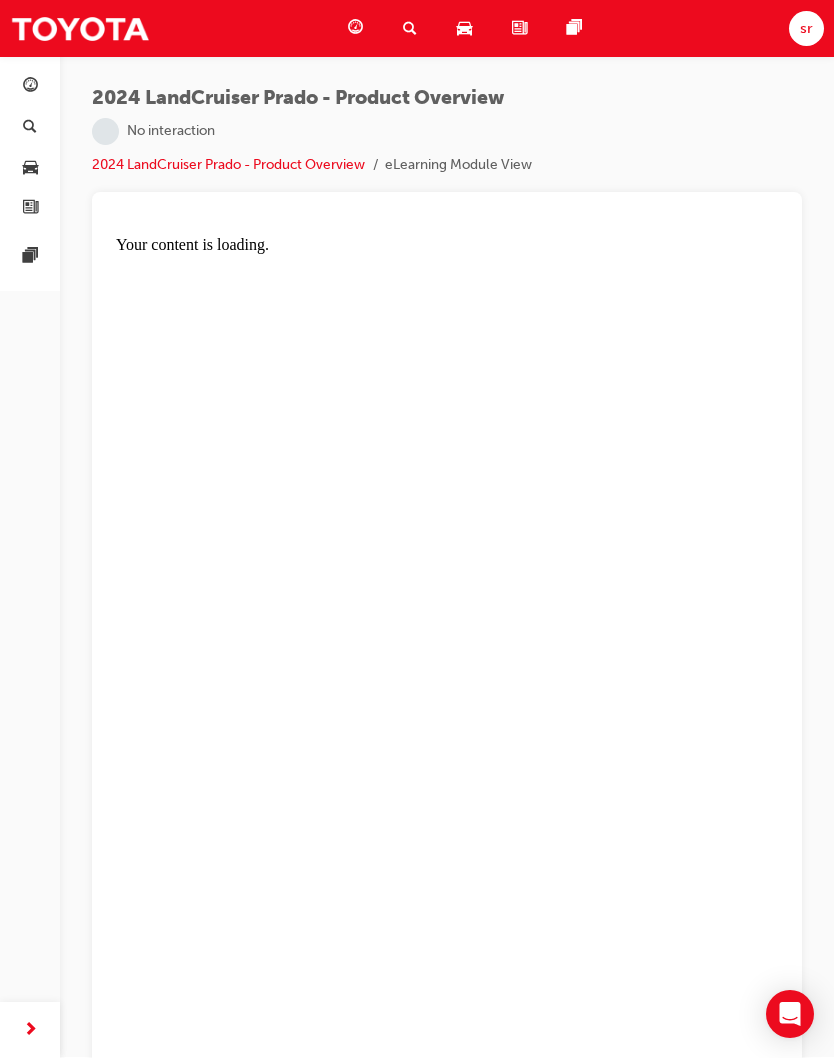 scroll, scrollTop: 0, scrollLeft: 0, axis: both 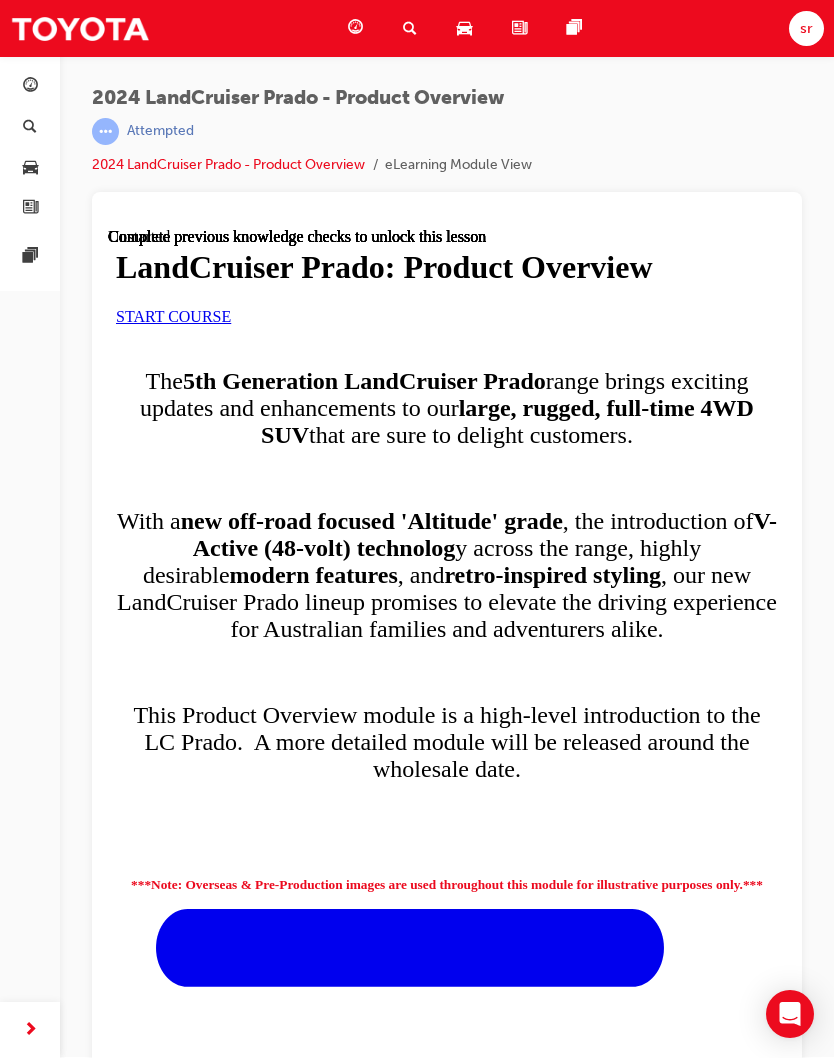 click on "START COURSE" at bounding box center [173, 316] 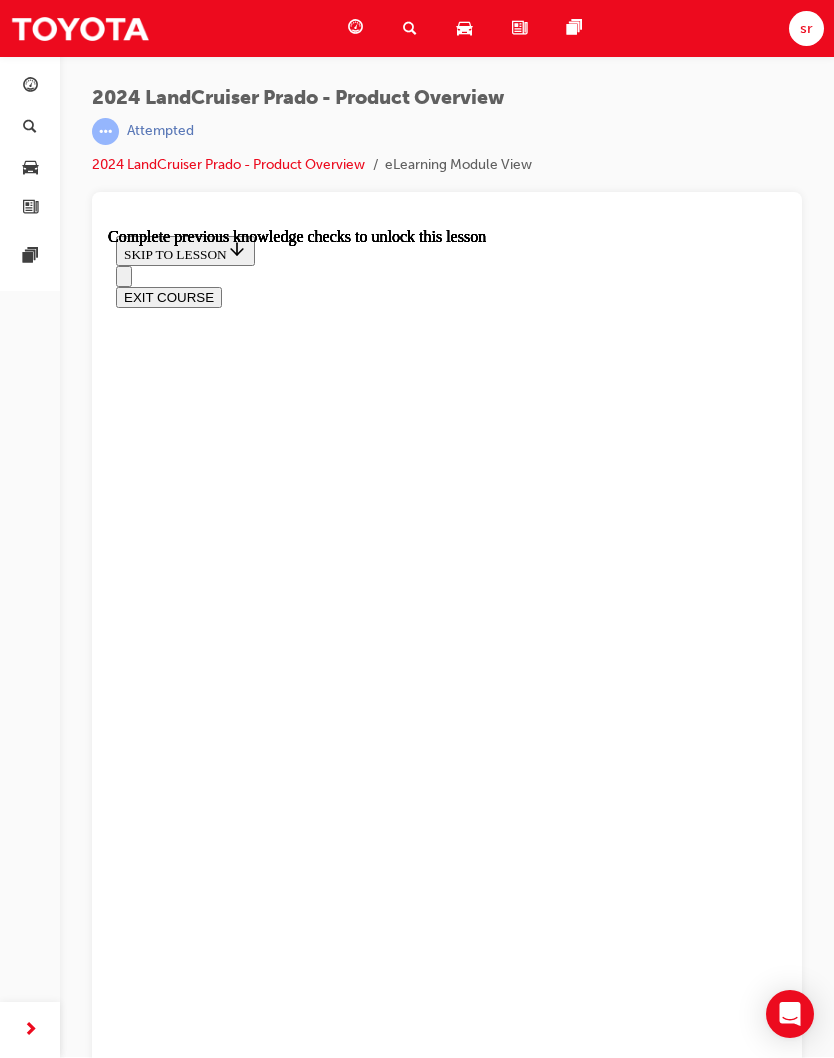 scroll, scrollTop: 946, scrollLeft: 0, axis: vertical 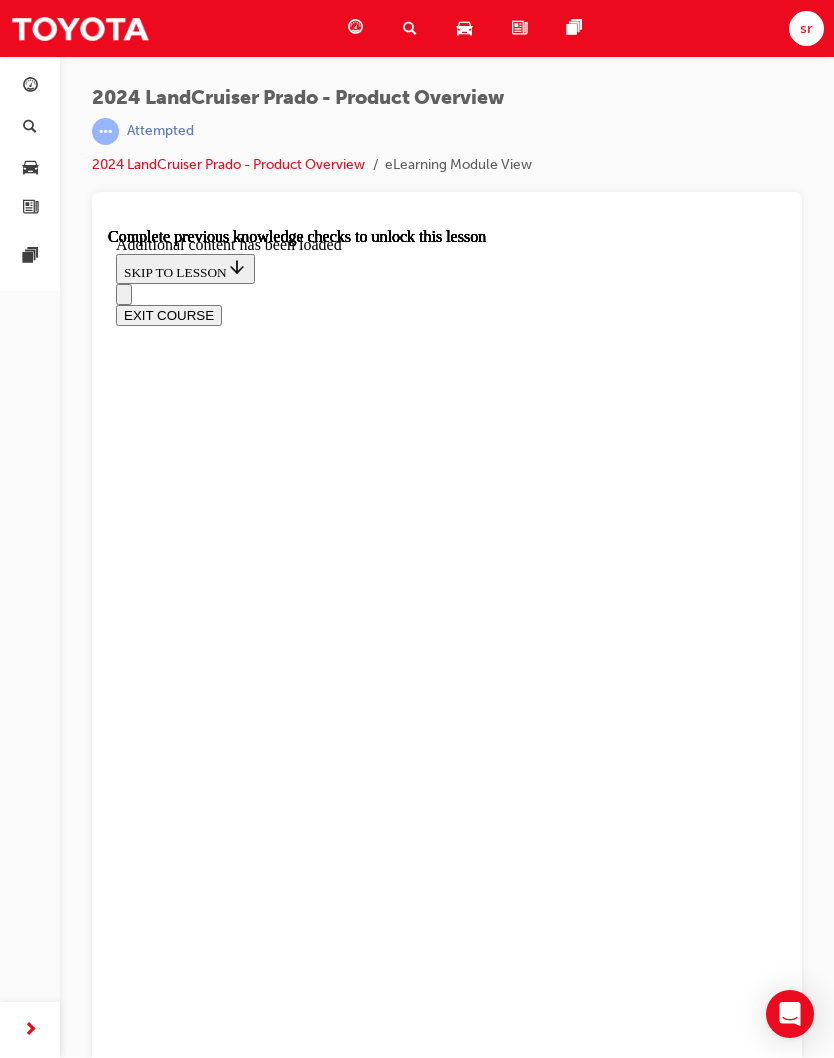 click on "CONTINUE" at bounding box center [158, 10857] 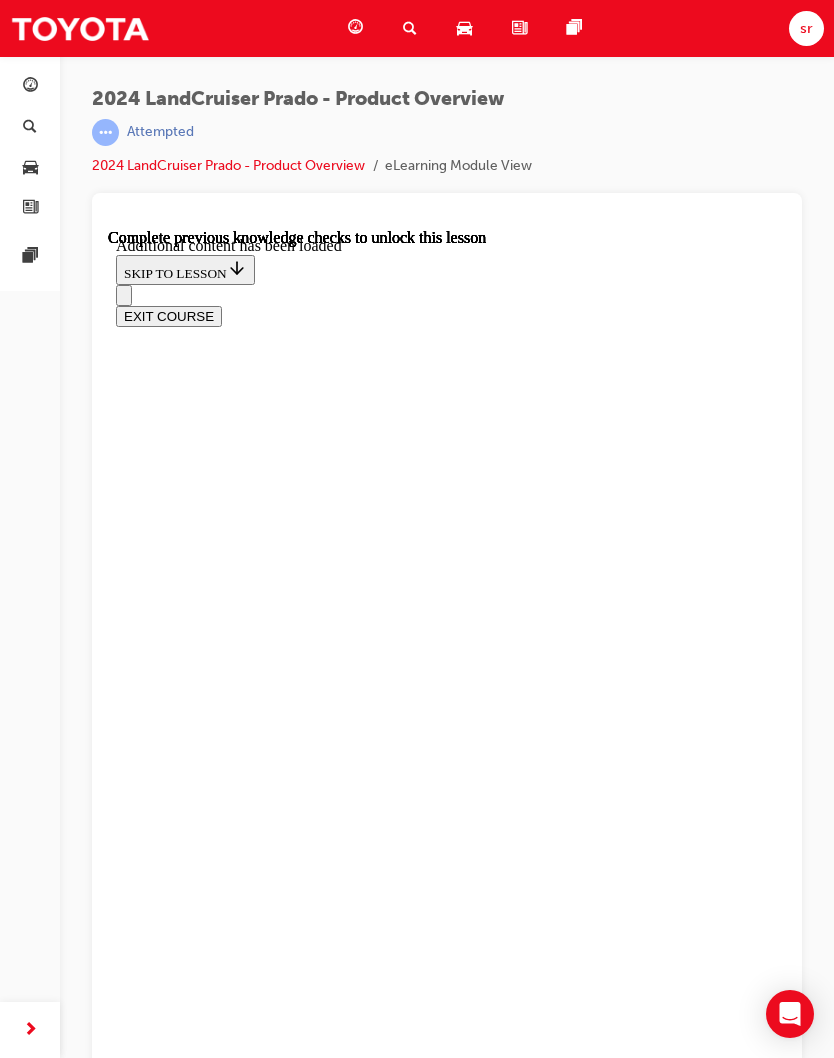 scroll, scrollTop: 26, scrollLeft: 0, axis: vertical 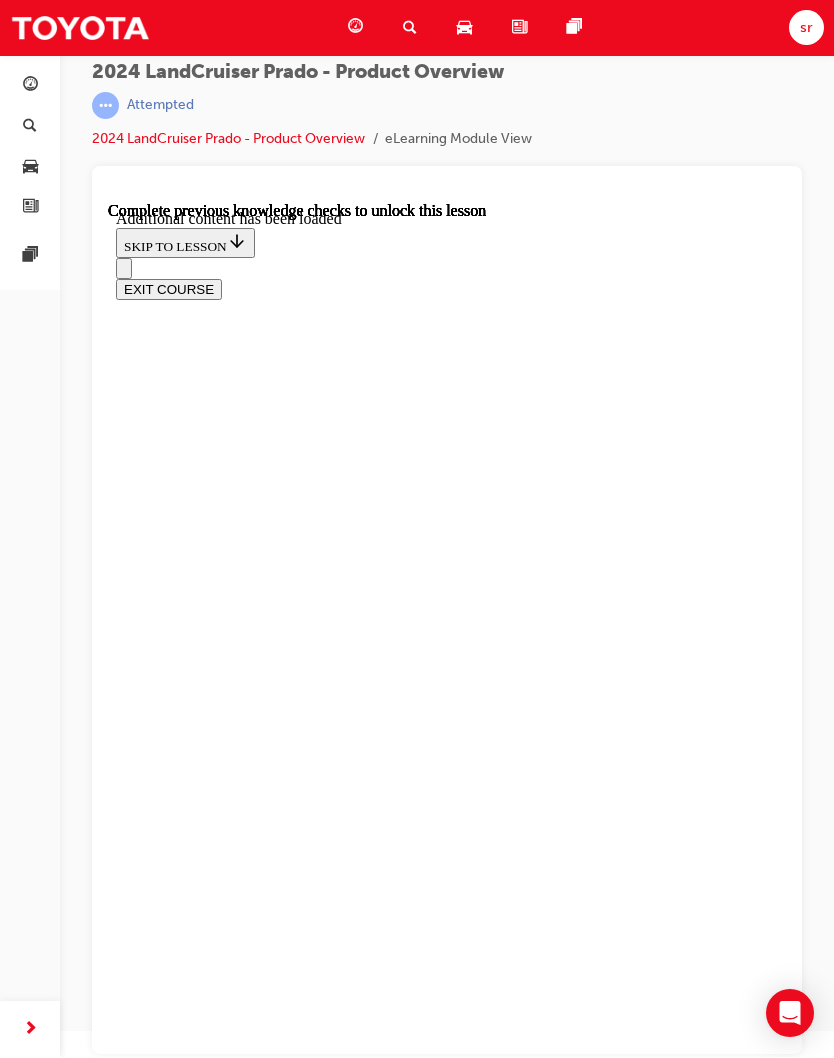 click on "KNOWLEDGE CHECK" at bounding box center [191, 12315] 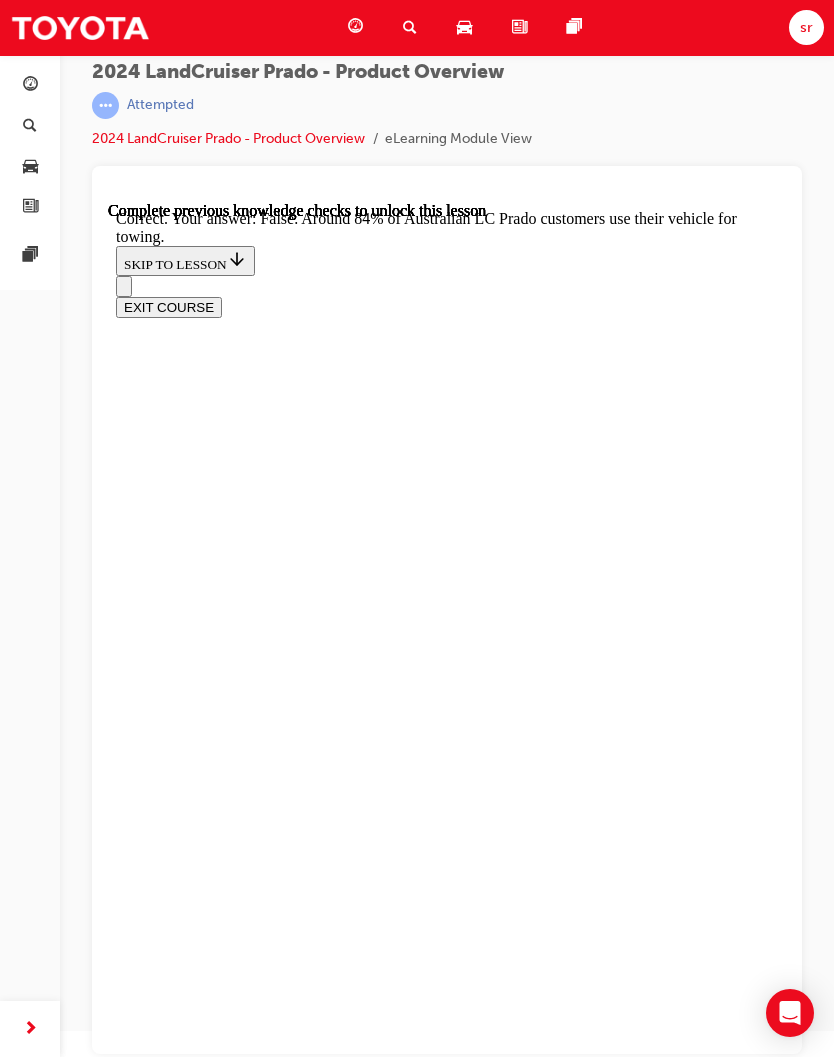 scroll, scrollTop: 3752, scrollLeft: 0, axis: vertical 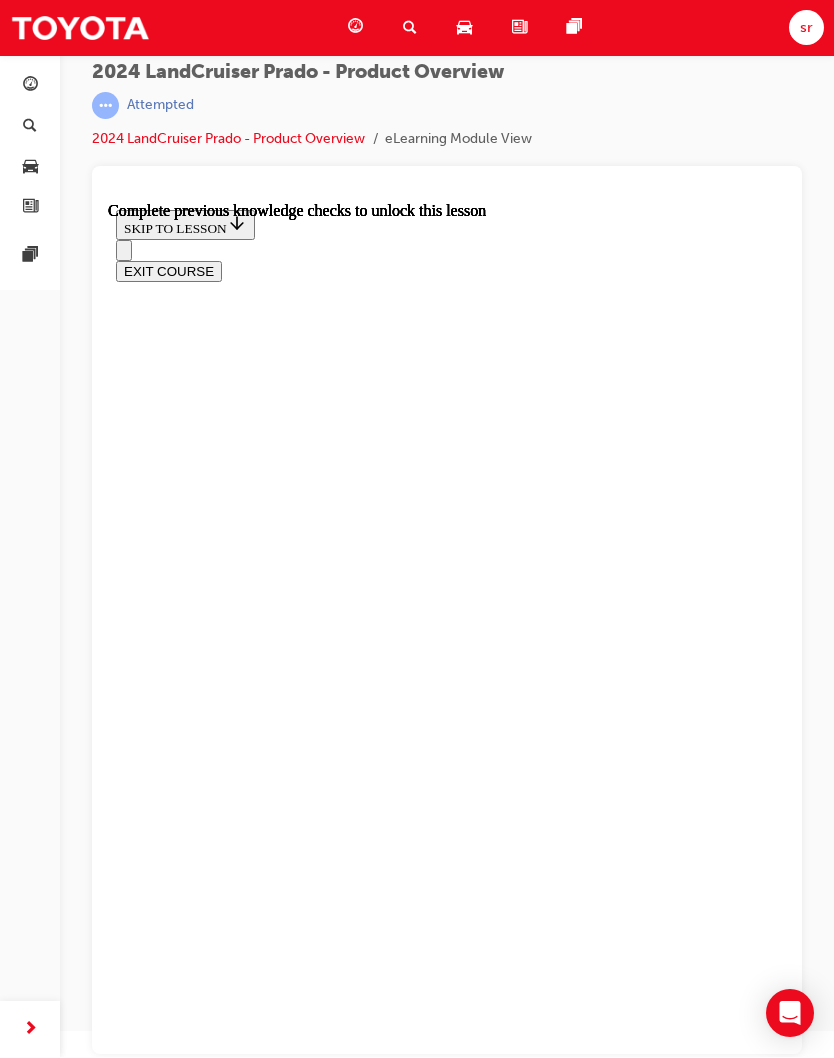 click on "KNOWLEDGE CHECK" at bounding box center (191, 13013) 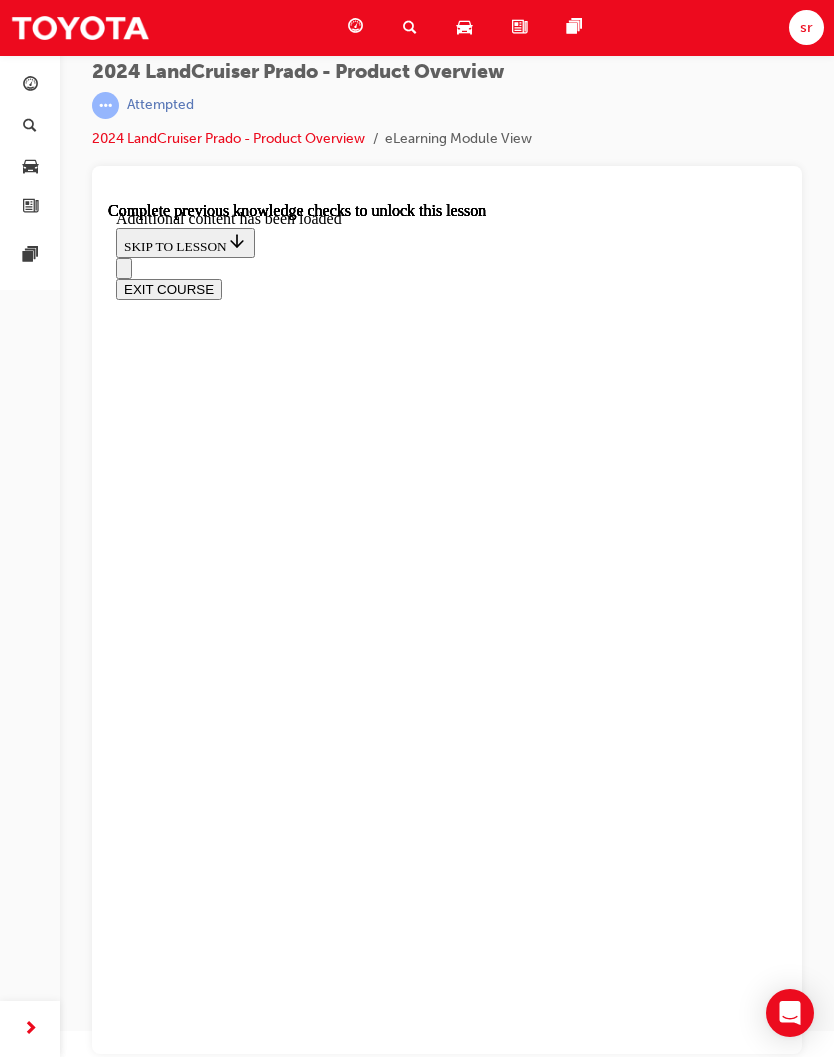 scroll, scrollTop: 3031, scrollLeft: 0, axis: vertical 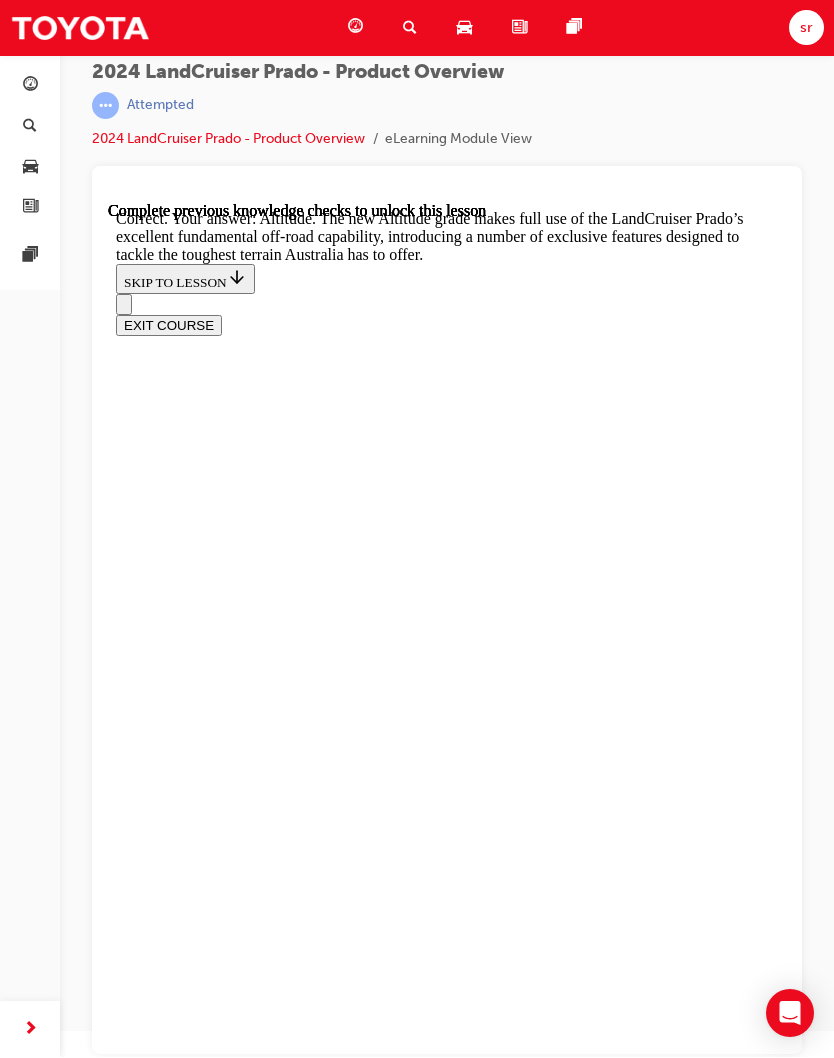 click at bounding box center [467, 18988] 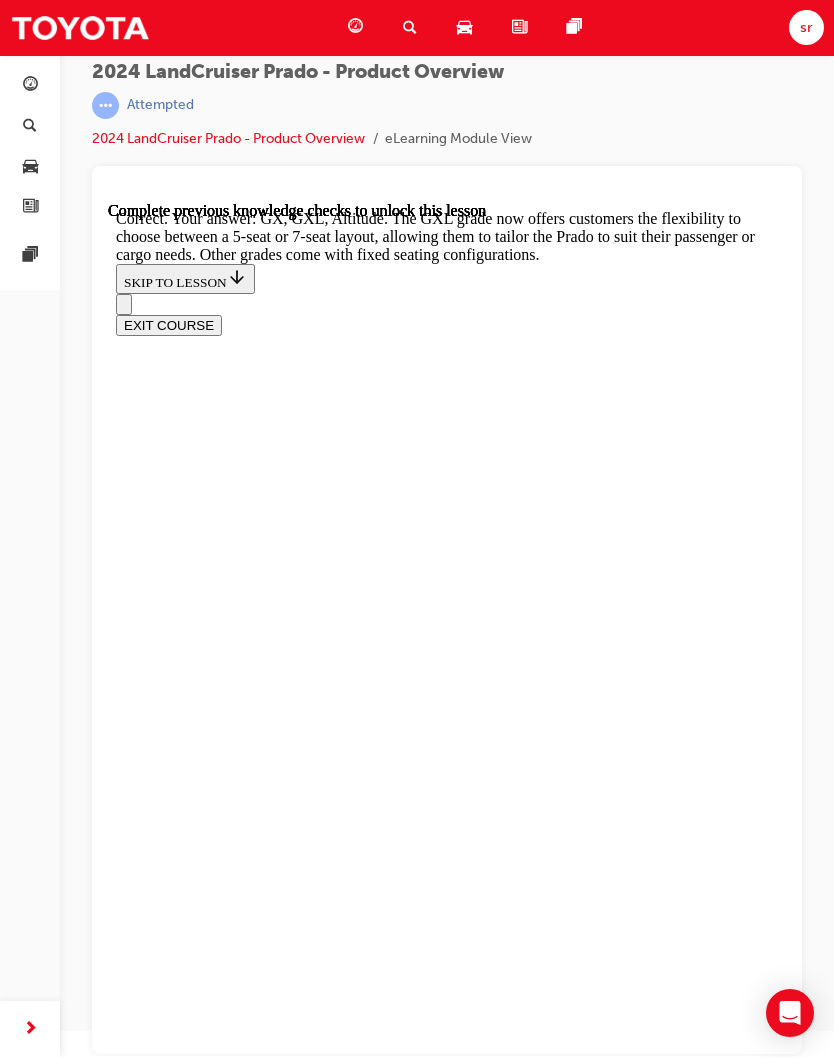 scroll, scrollTop: 4304, scrollLeft: 0, axis: vertical 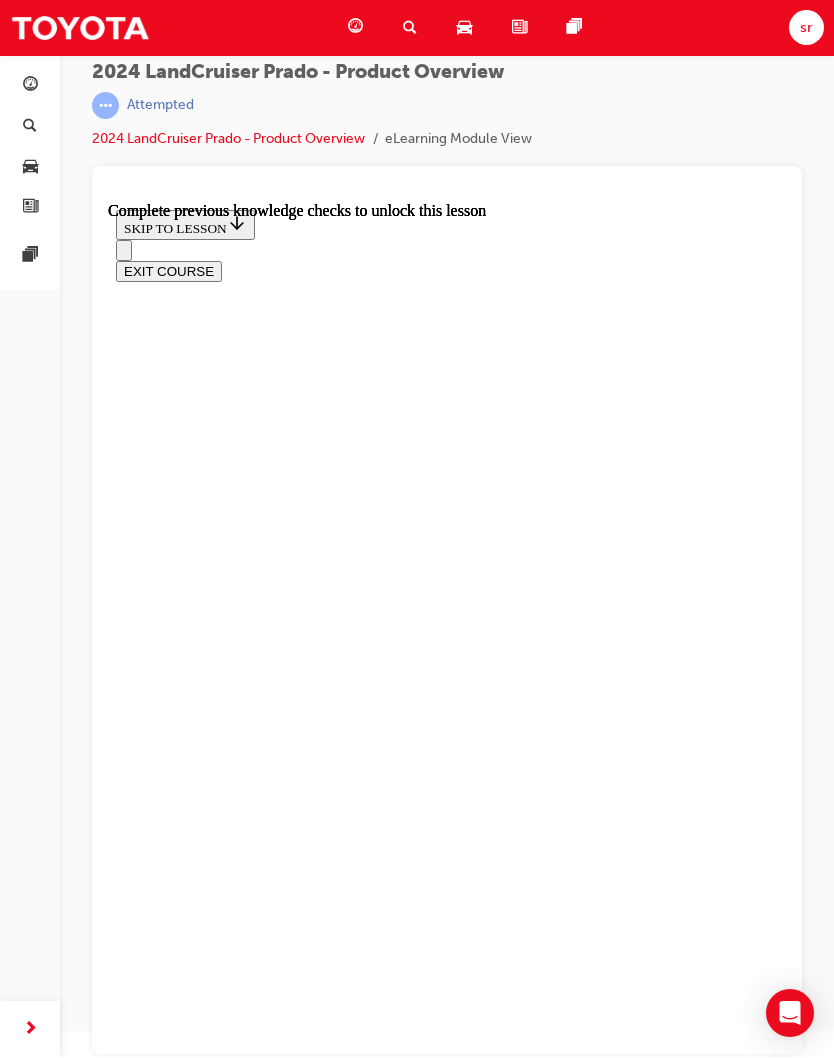 click on "KNOWLEDGE CHECK" at bounding box center (191, 15796) 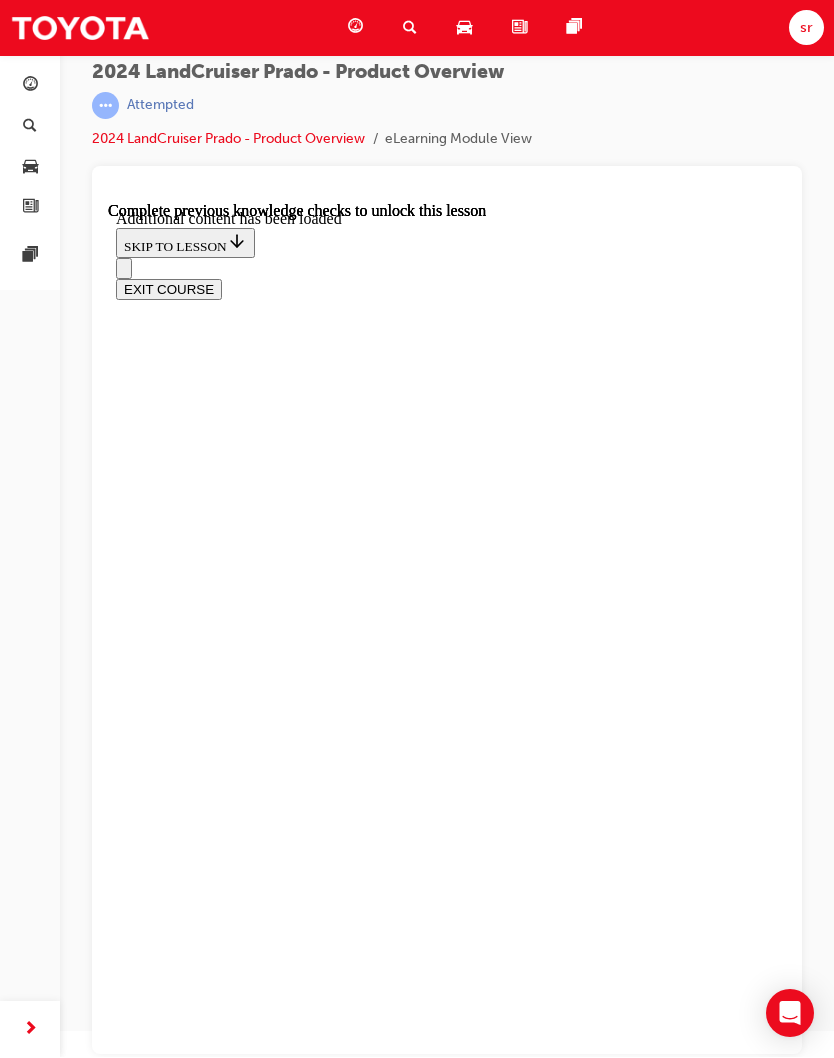scroll, scrollTop: 4517, scrollLeft: 0, axis: vertical 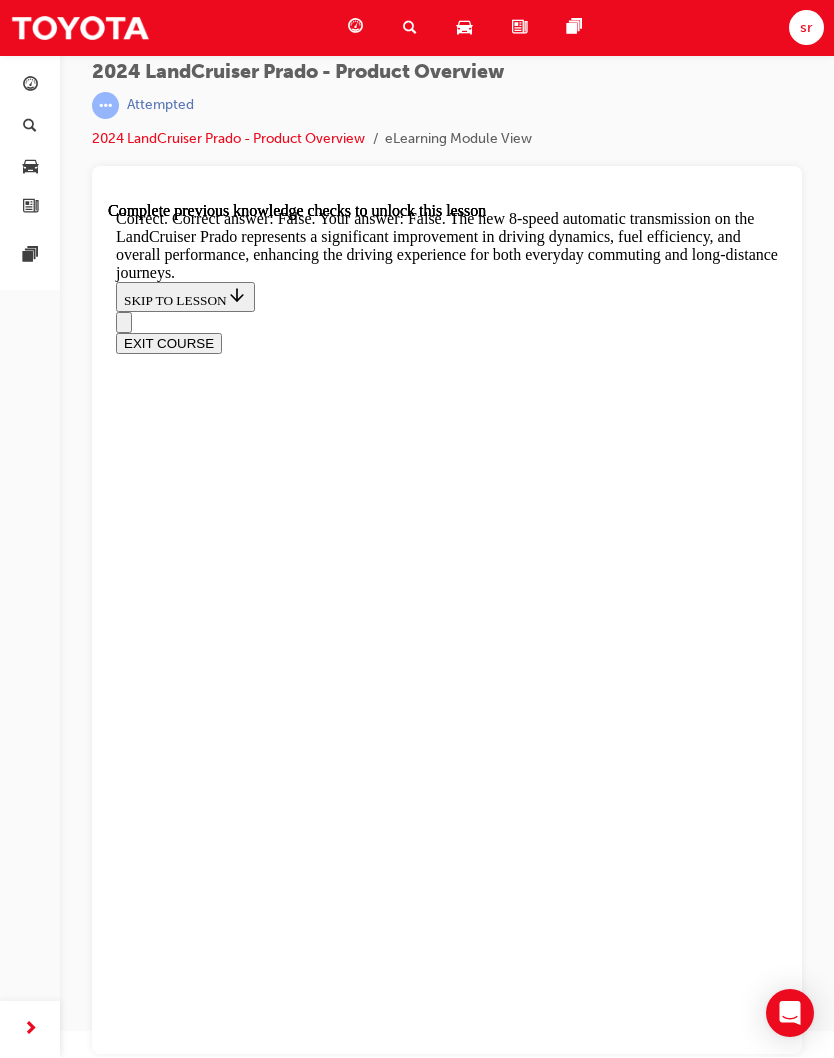 click at bounding box center [447, 20783] 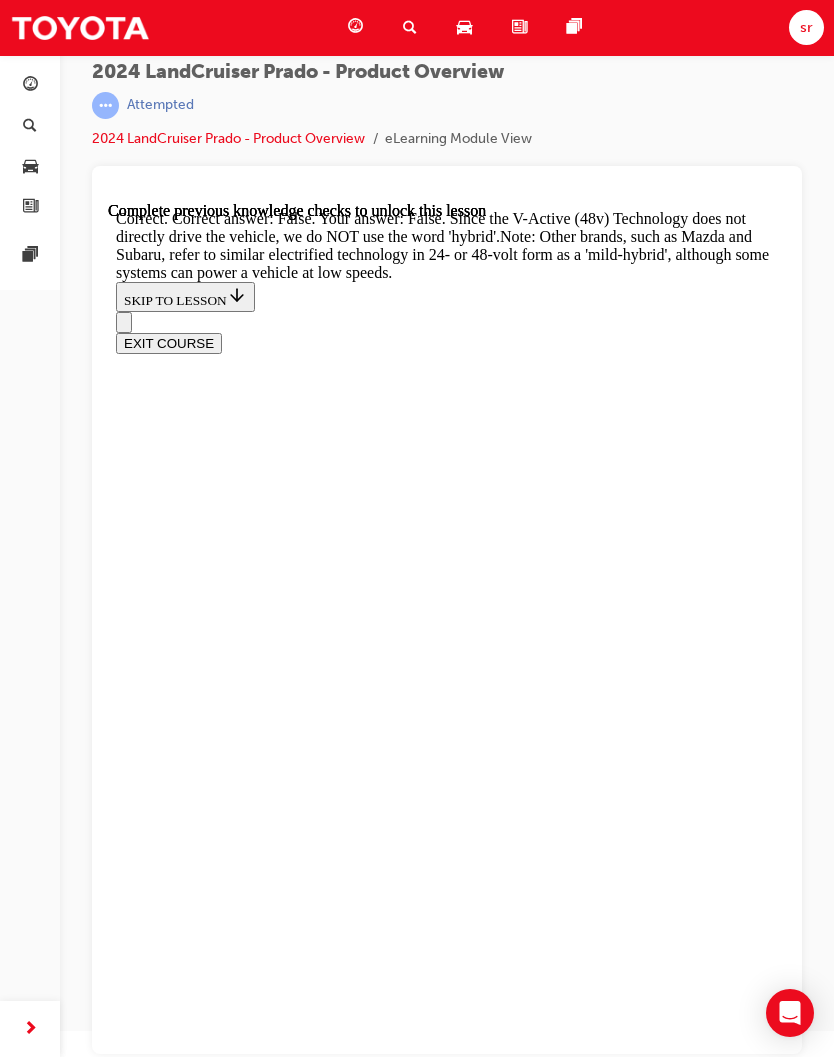 scroll, scrollTop: 6065, scrollLeft: 0, axis: vertical 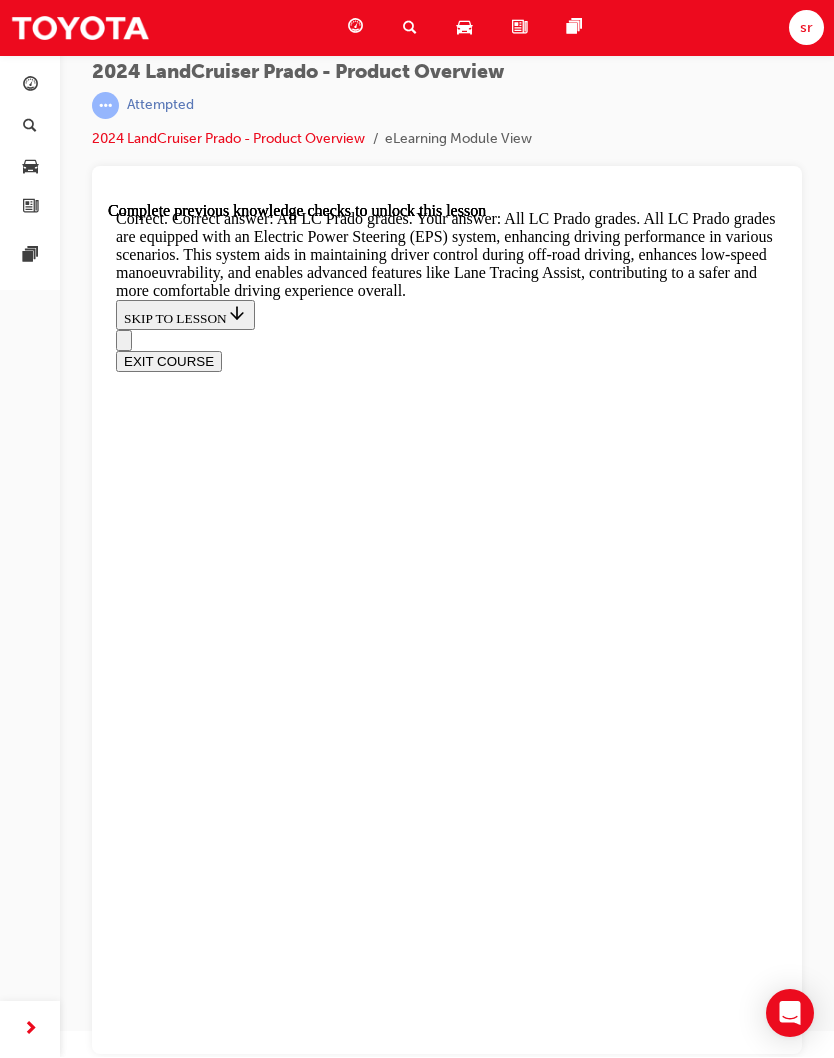 click on "NEXT LESSON" at bounding box center [168, 27265] 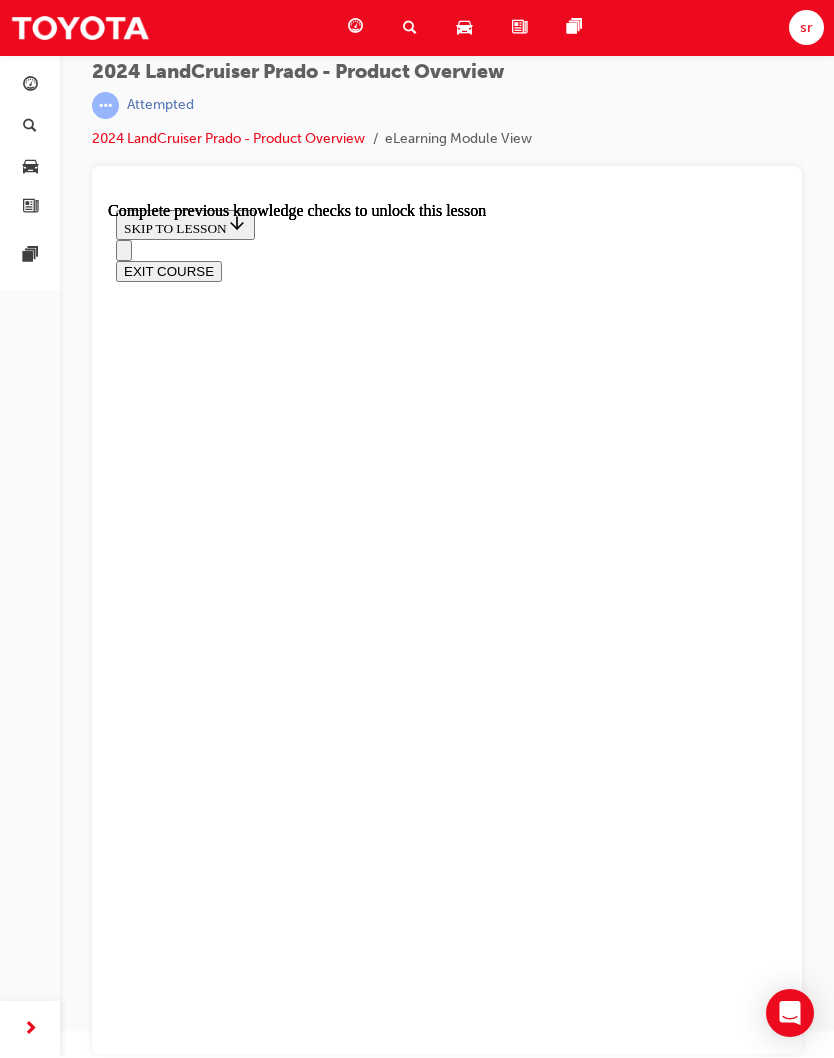 scroll, scrollTop: 5526, scrollLeft: 0, axis: vertical 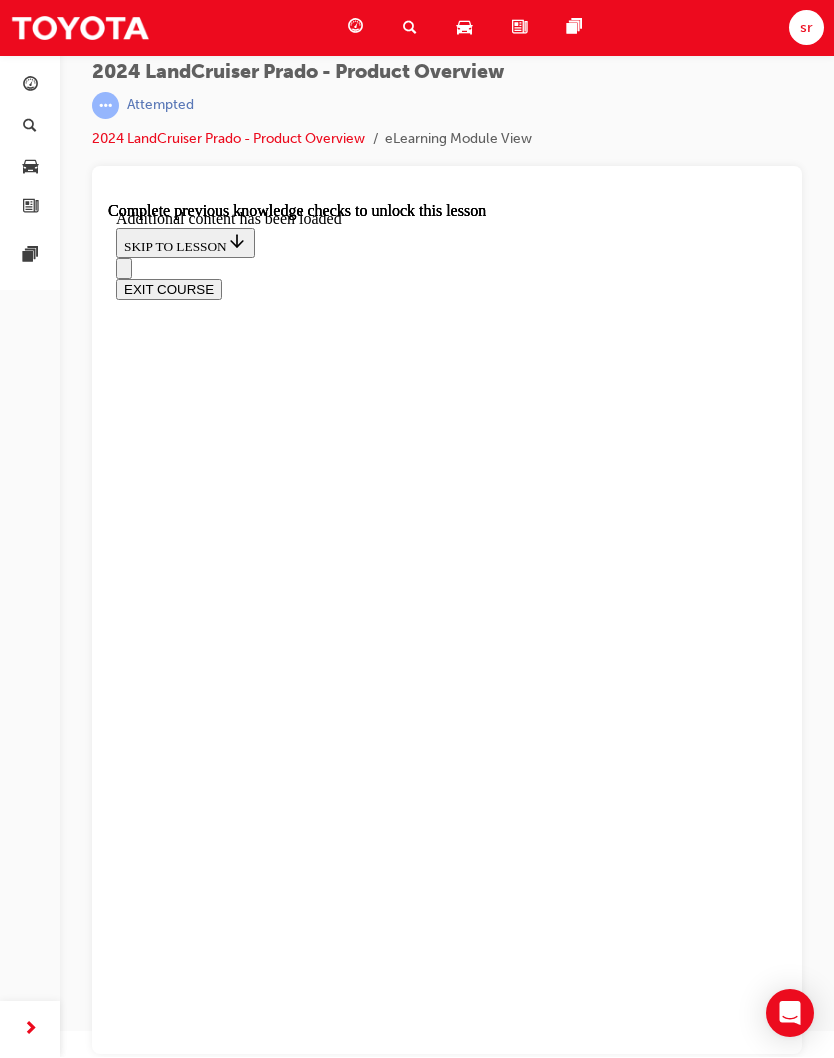 click at bounding box center [467, 20545] 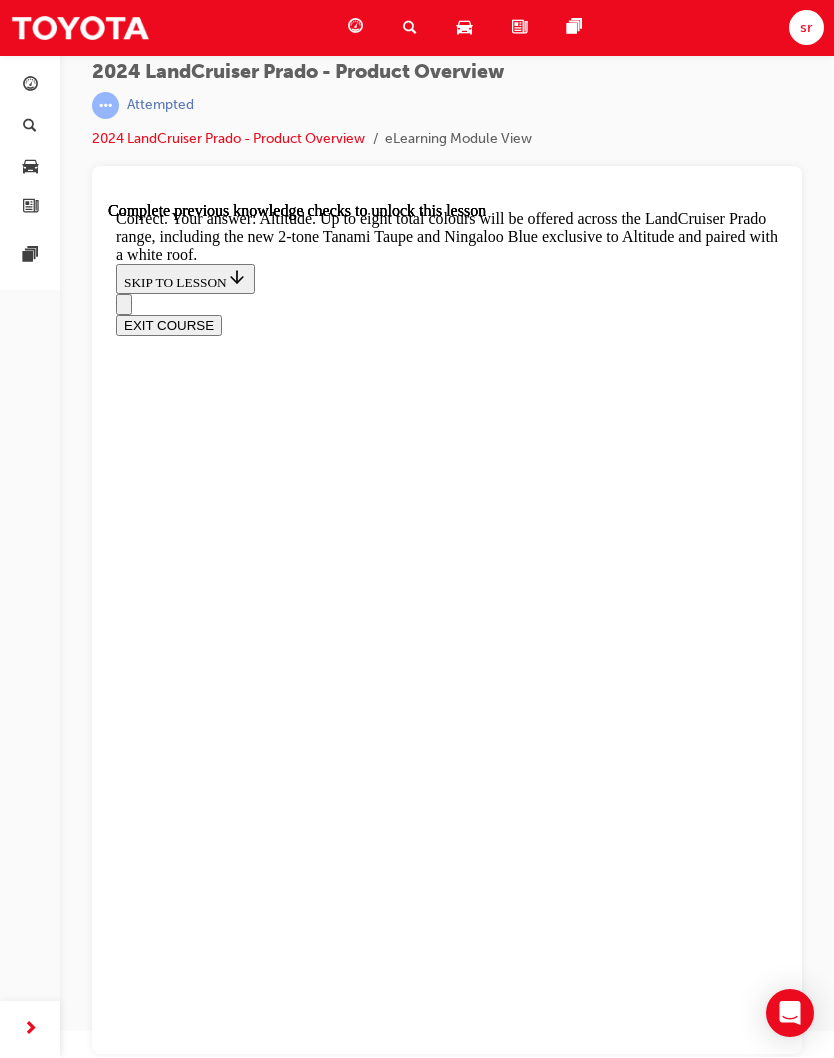 scroll, scrollTop: 6361, scrollLeft: 0, axis: vertical 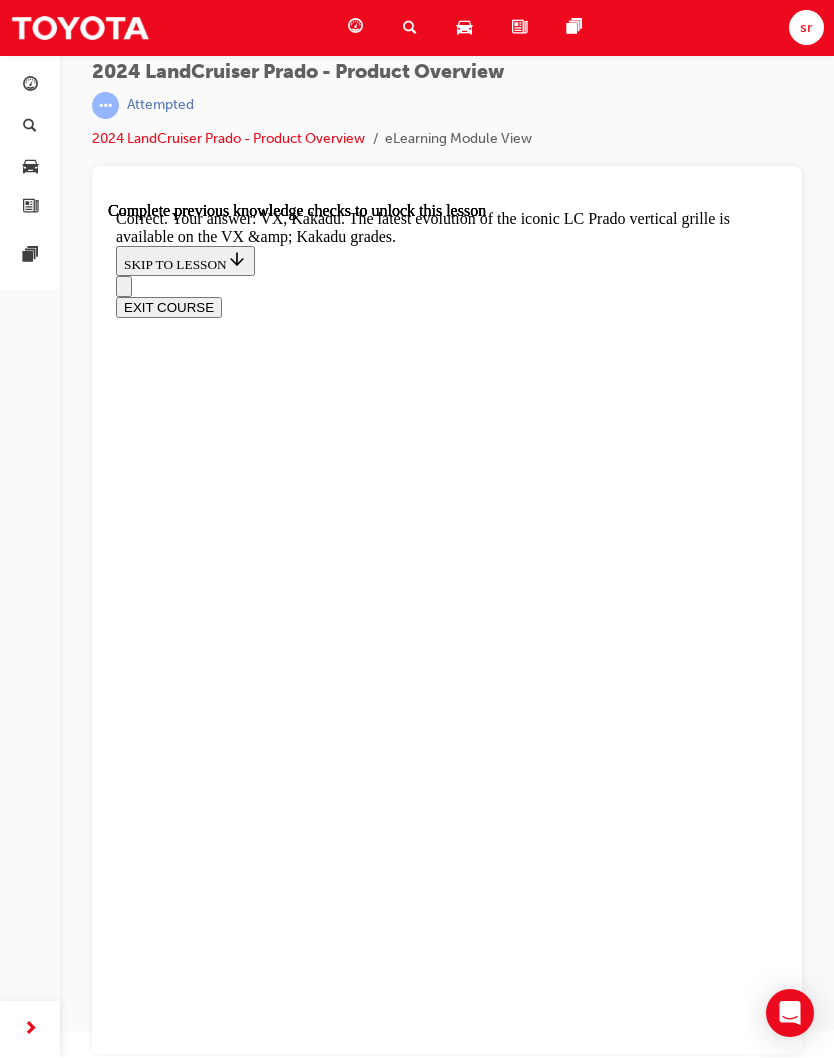 click on "NEXT LESSON" at bounding box center (168, 25760) 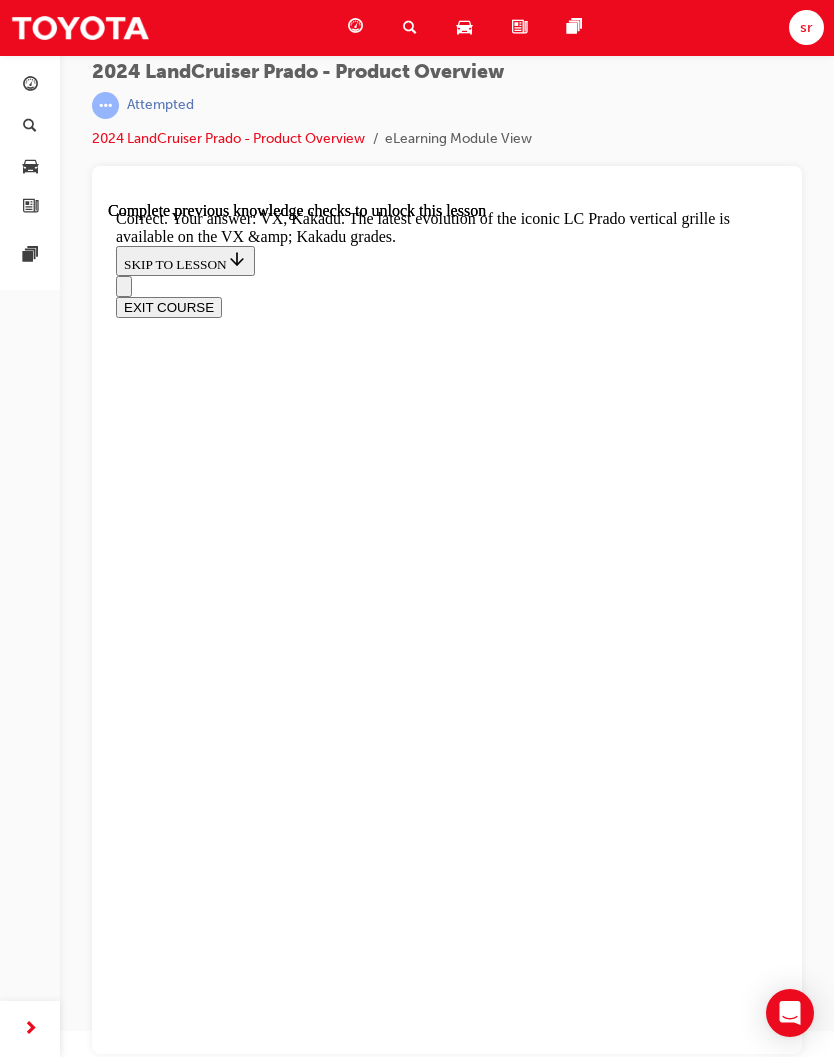 scroll, scrollTop: 0, scrollLeft: 0, axis: both 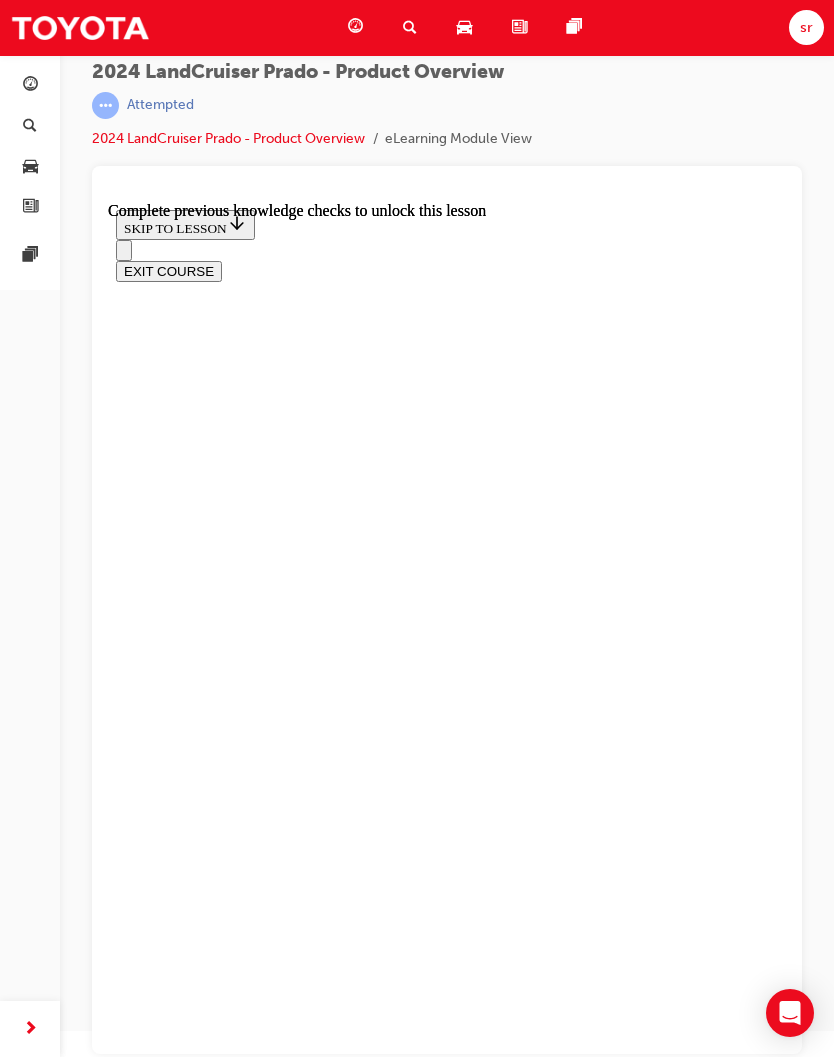 click on "KNOWLEDGE CHECK" at bounding box center (191, 15134) 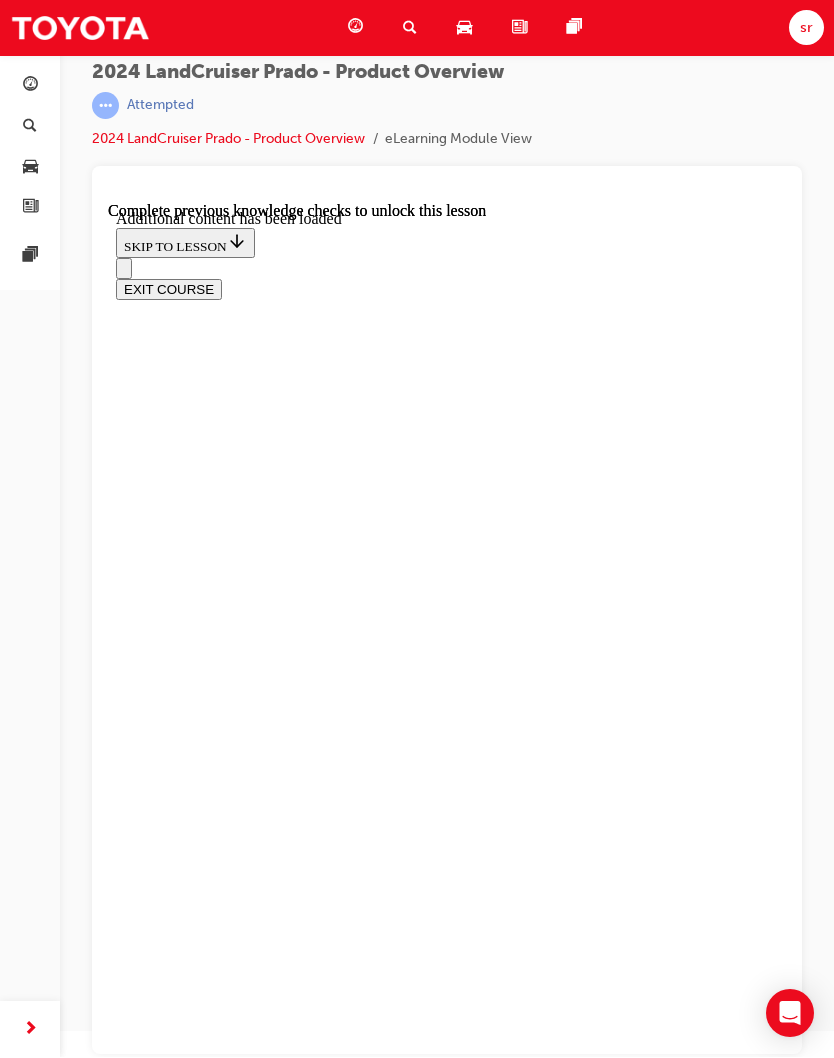 scroll, scrollTop: 4791, scrollLeft: 0, axis: vertical 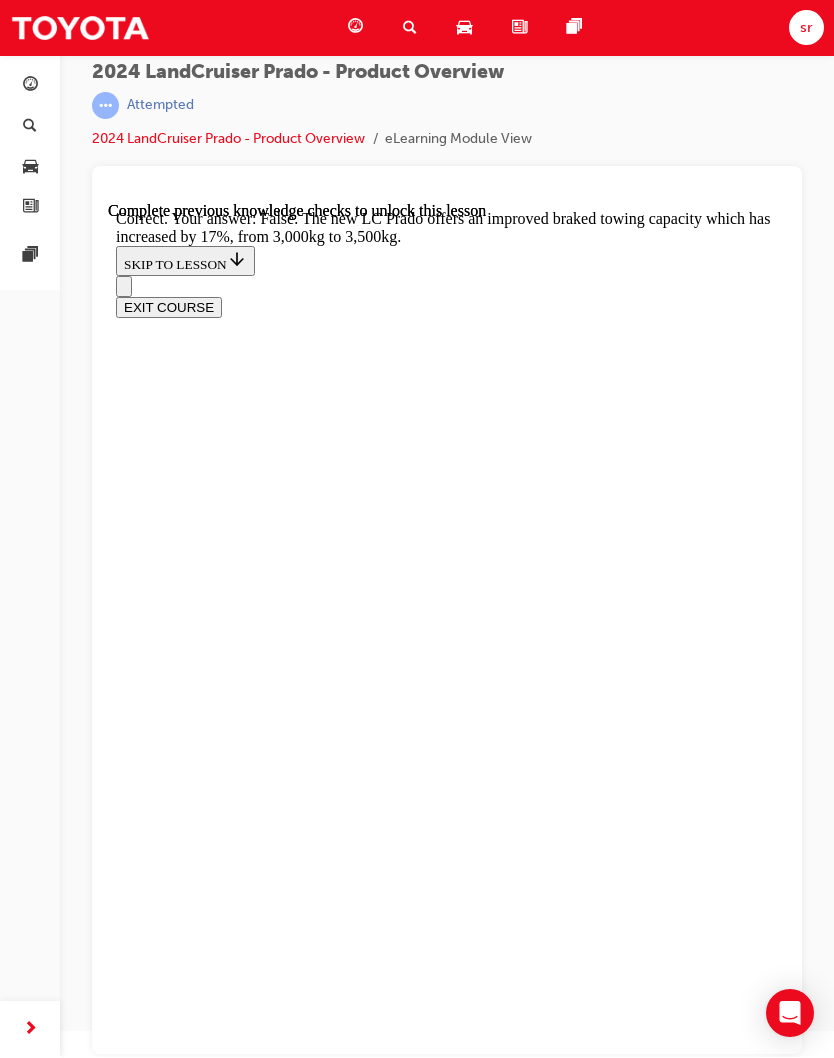 click at bounding box center [447, 21306] 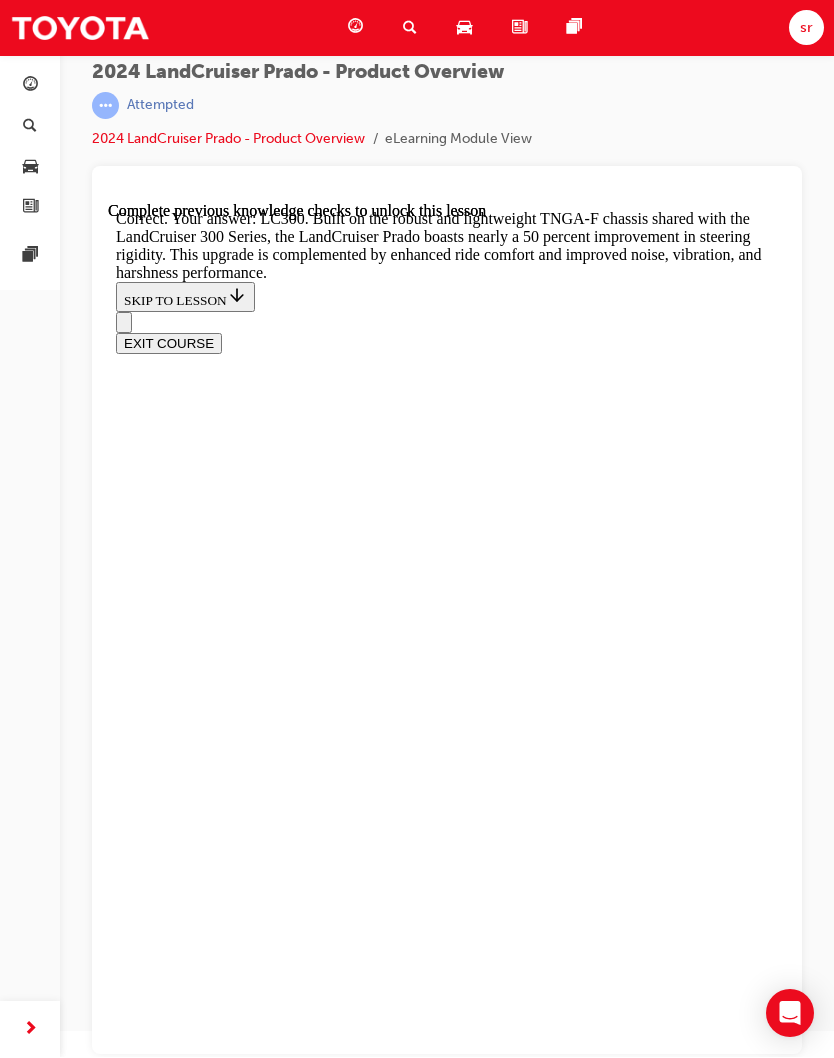 scroll, scrollTop: 5980, scrollLeft: 0, axis: vertical 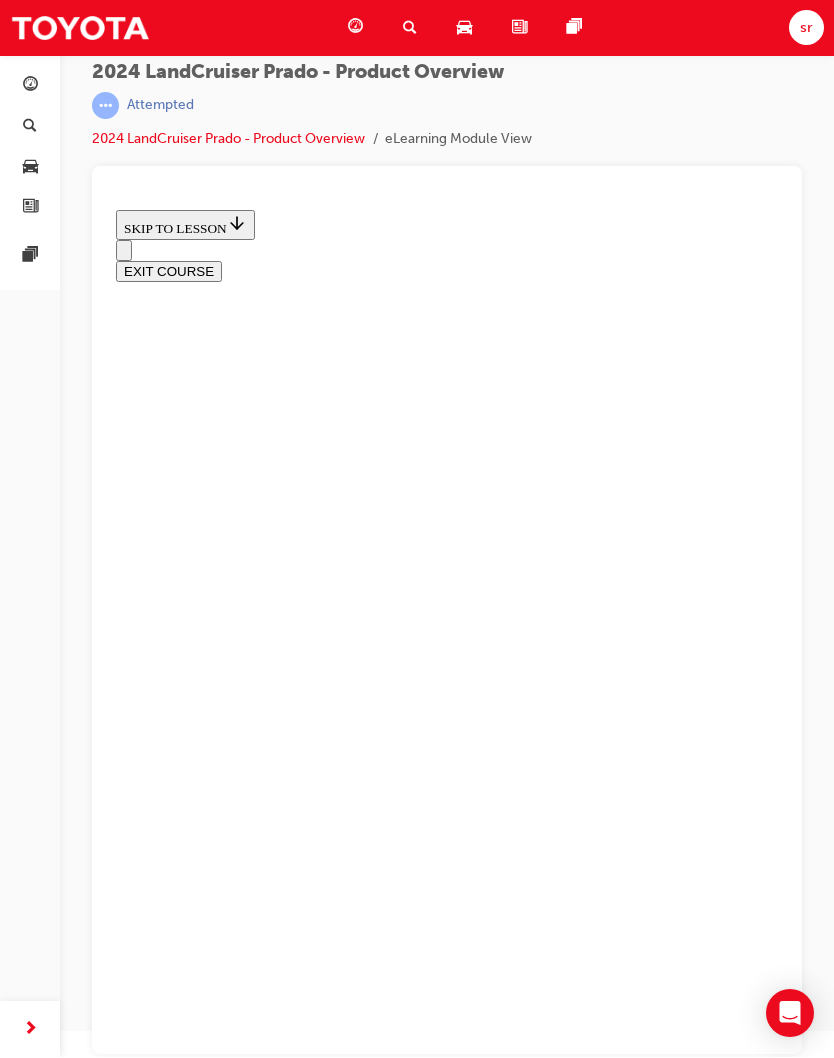 click on "CONTINUE" at bounding box center (158, 10161) 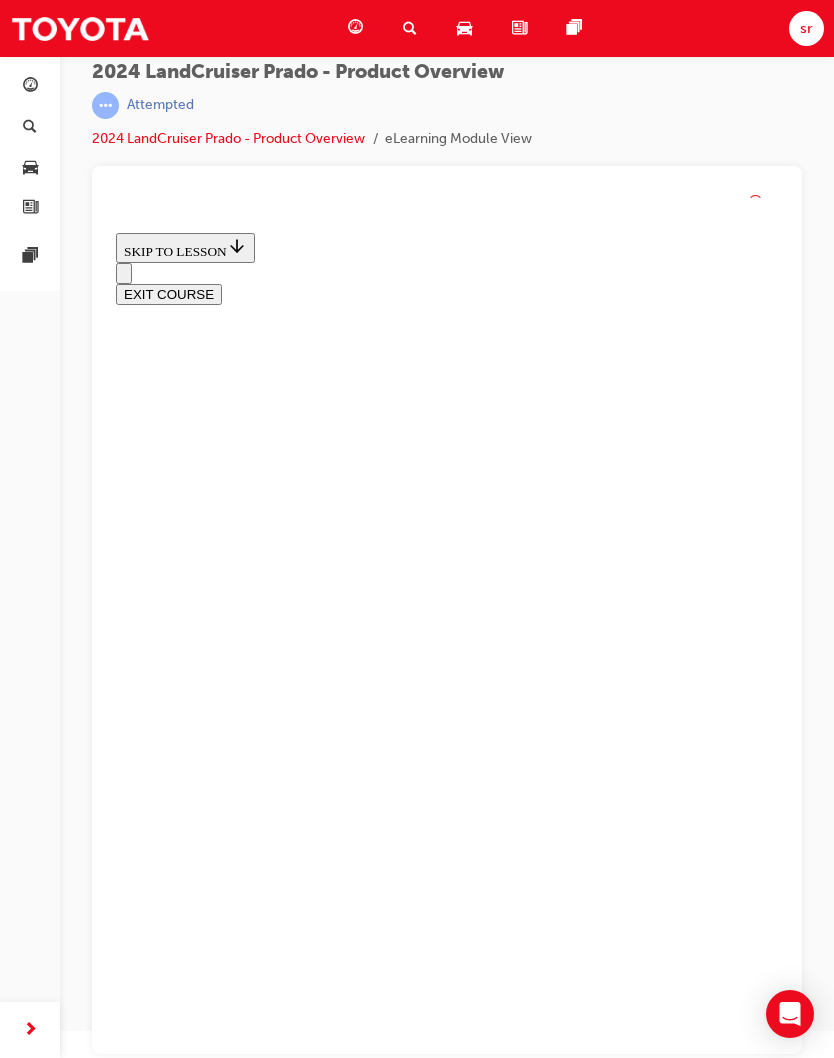 scroll, scrollTop: 26, scrollLeft: 0, axis: vertical 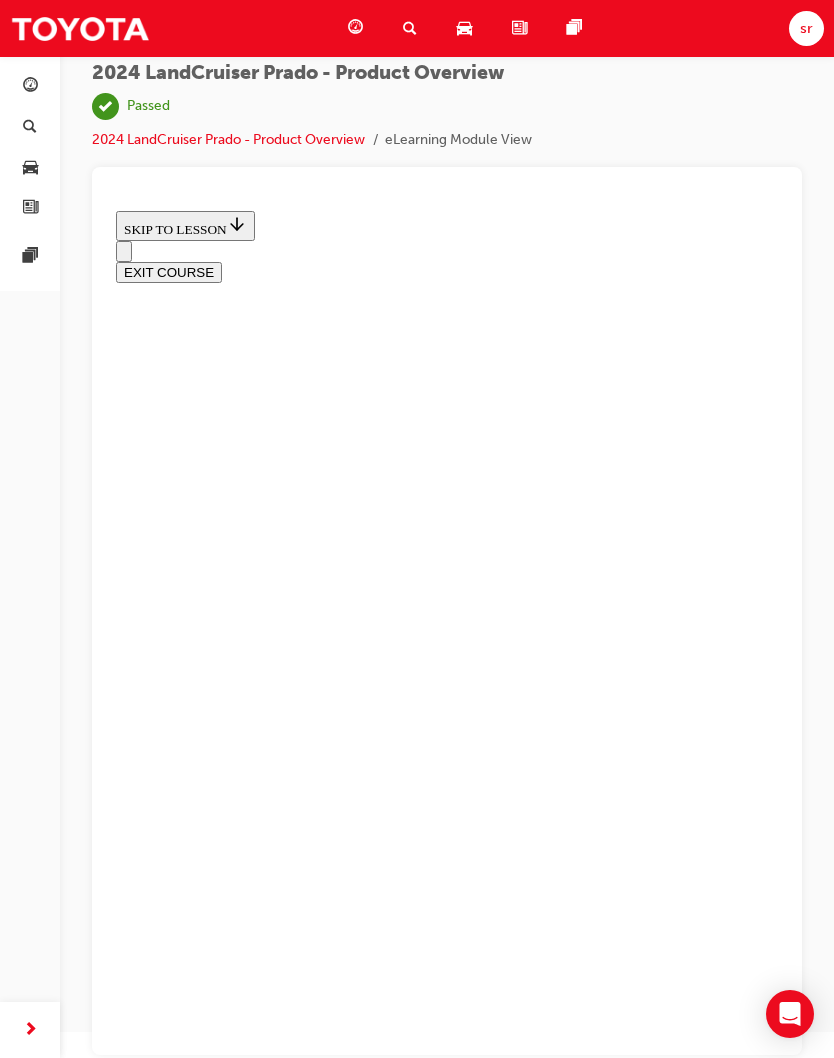 click on "EXIT COURSE" at bounding box center [169, 272] 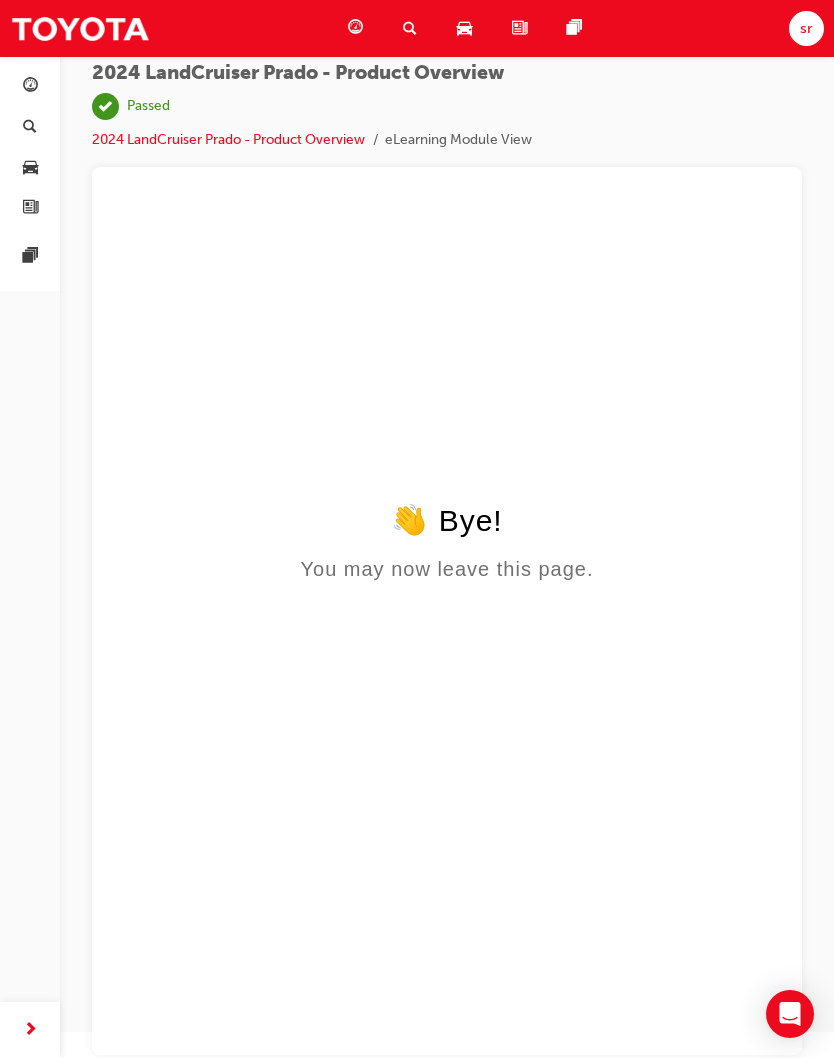 scroll, scrollTop: 0, scrollLeft: 0, axis: both 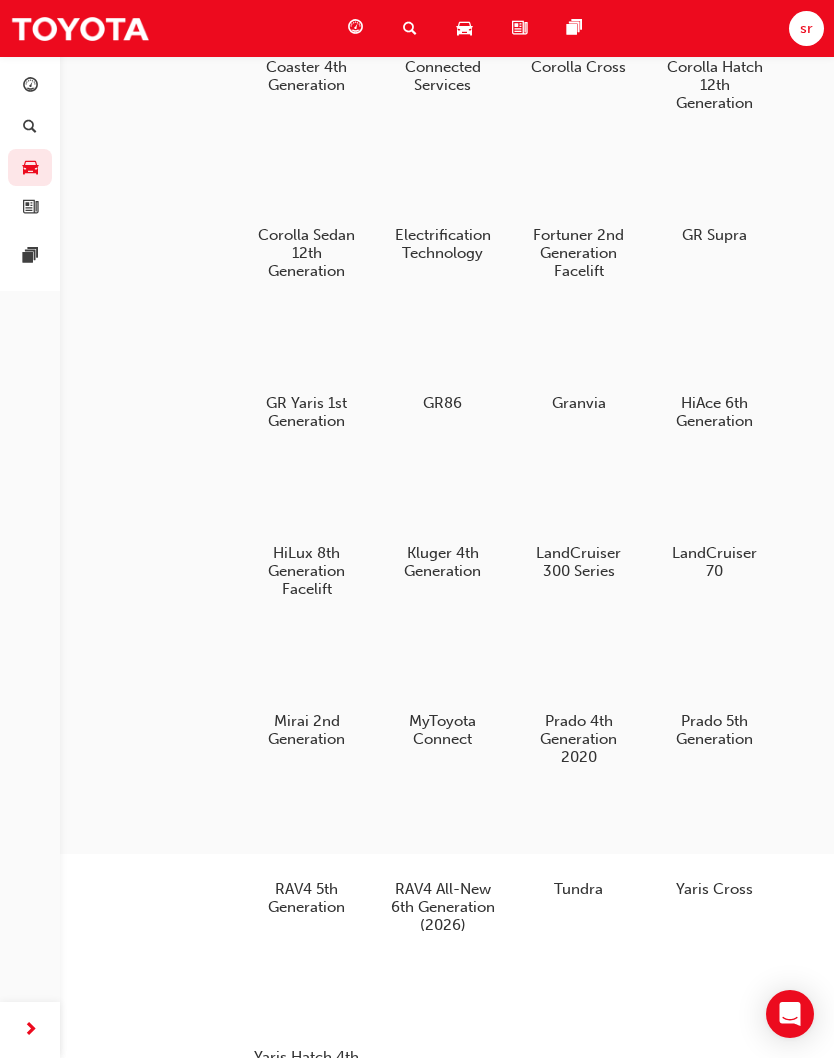 click at bounding box center (714, 666) 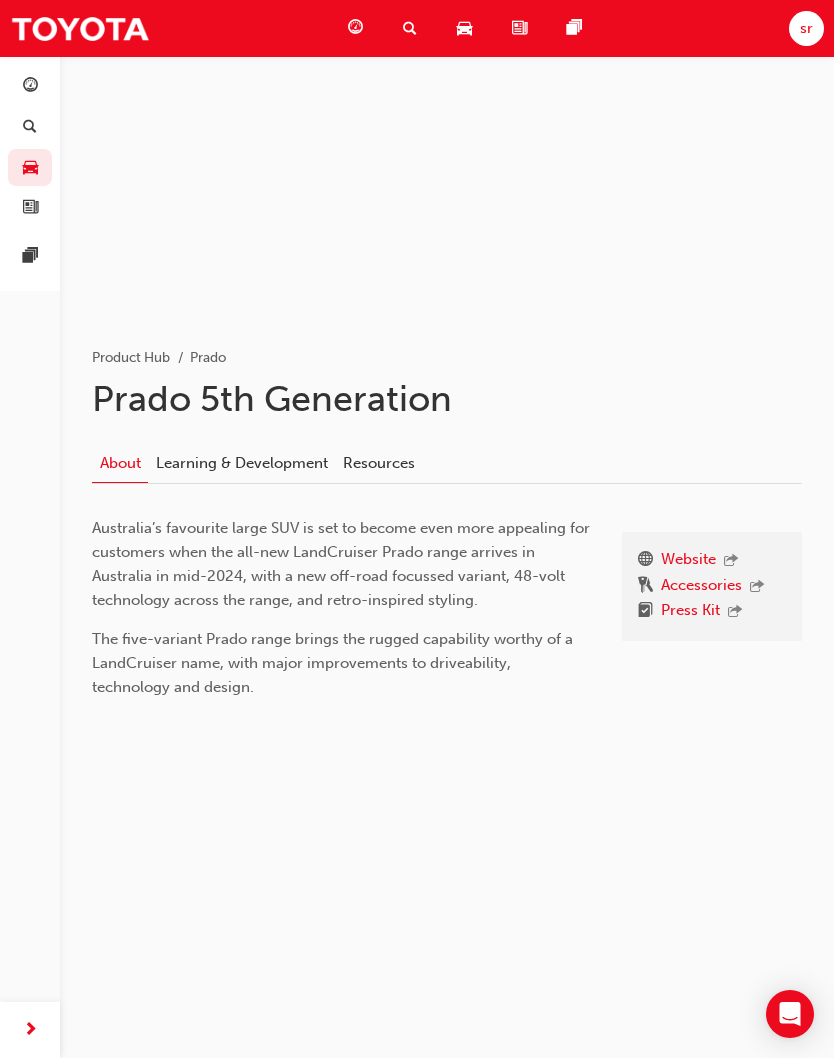 scroll, scrollTop: 0, scrollLeft: 0, axis: both 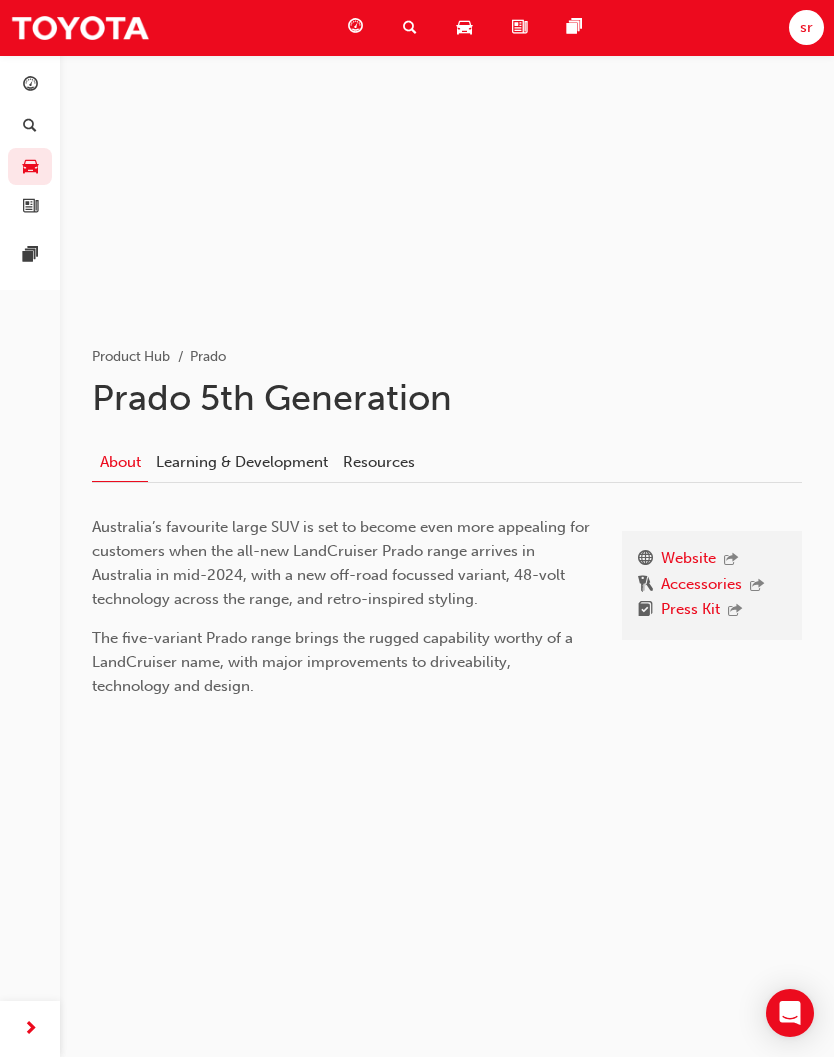 click on "Learning & Development" at bounding box center (241, 464) 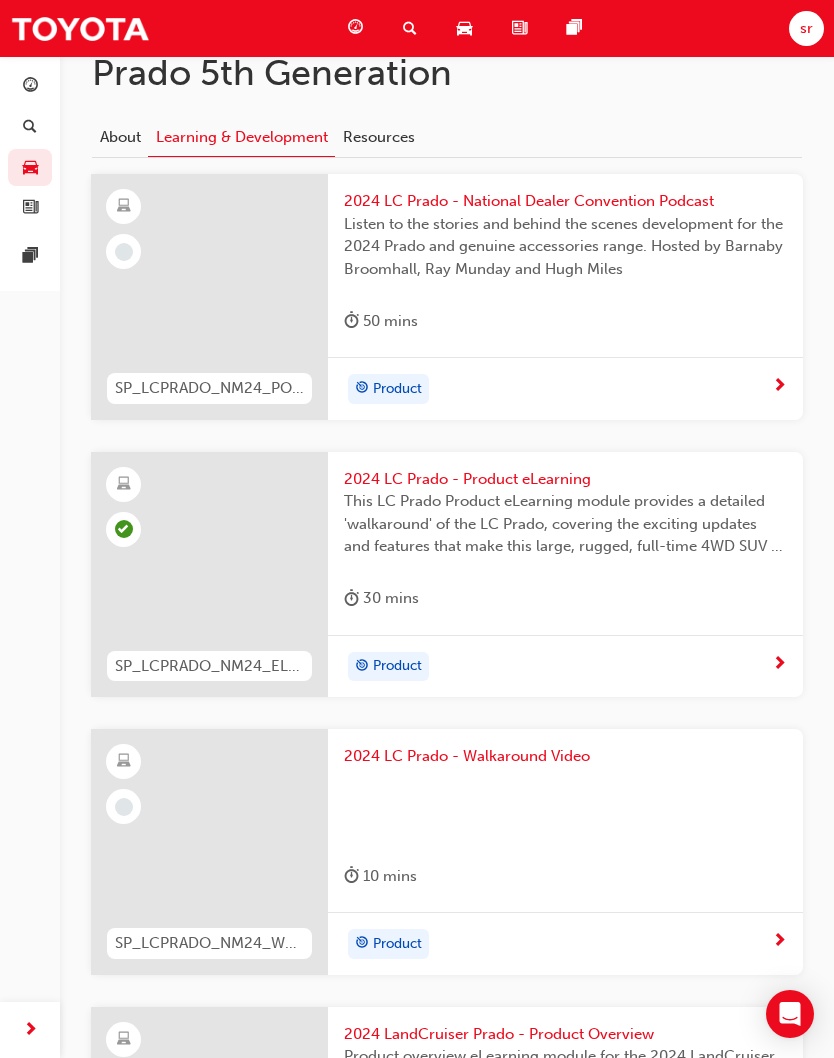 scroll, scrollTop: 309, scrollLeft: 0, axis: vertical 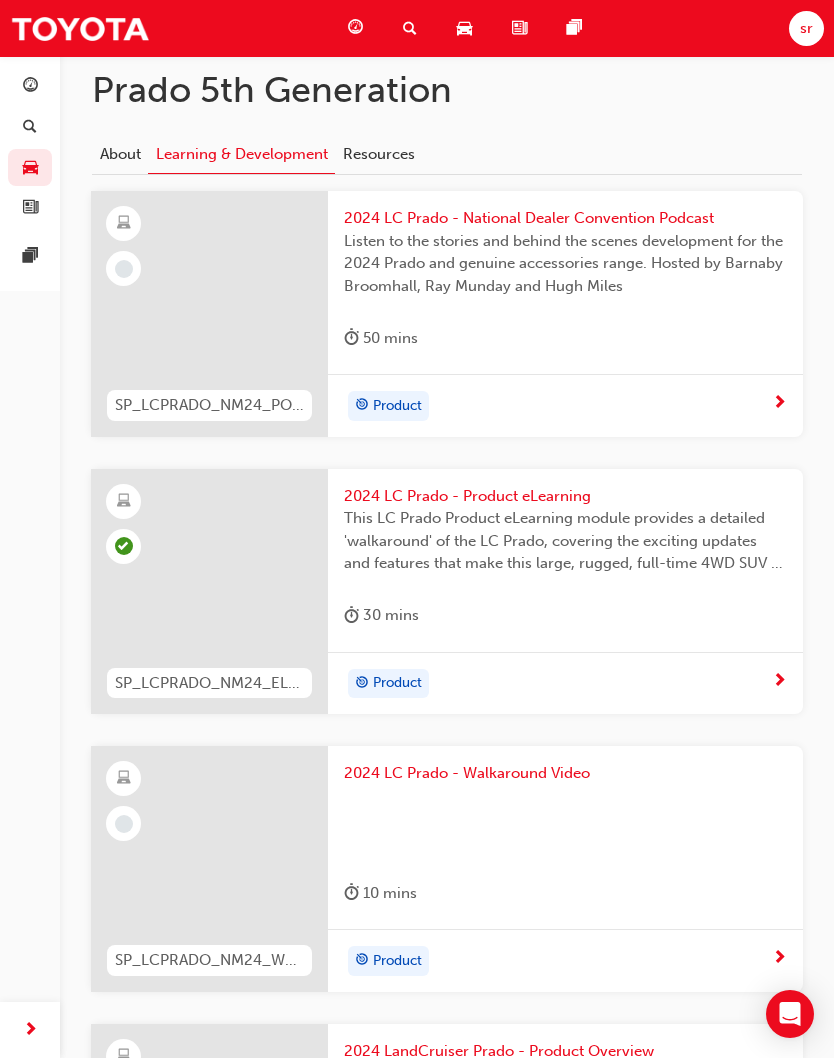 click on "2024 LC Prado - Product eLearning" at bounding box center (565, 496) 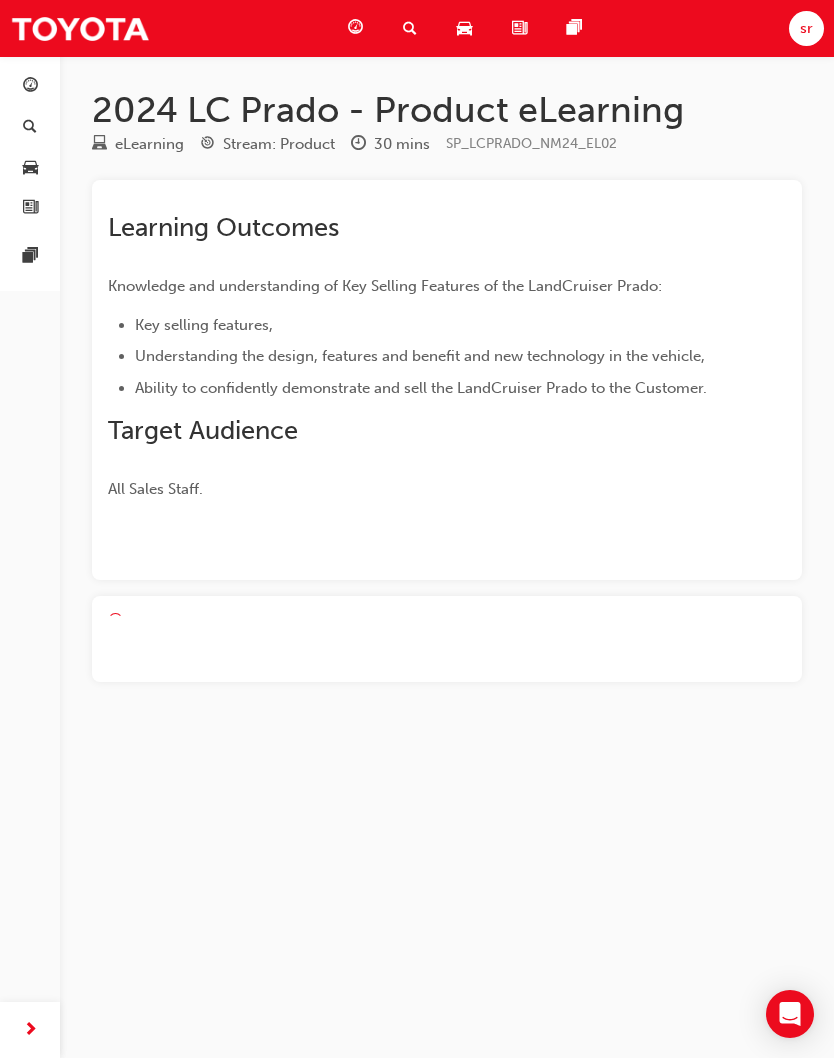 scroll, scrollTop: 0, scrollLeft: 0, axis: both 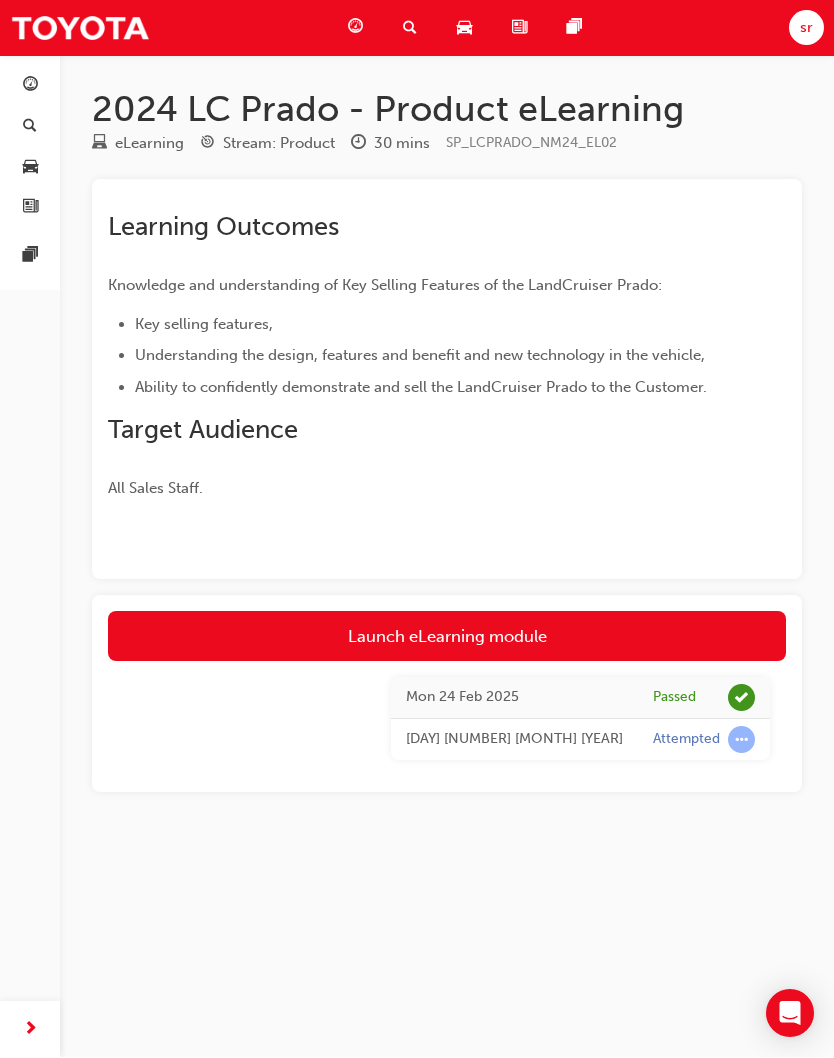 click on "Launch eLearning module" at bounding box center (447, 637) 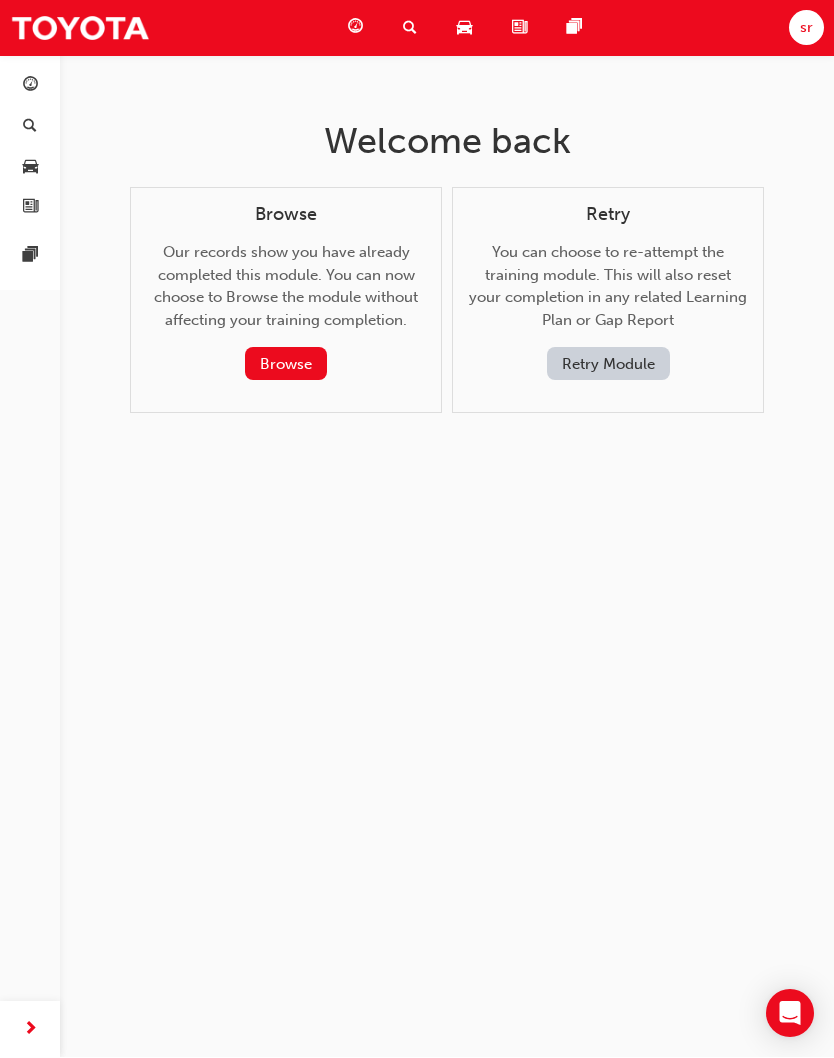 click on "Browse" at bounding box center (286, 364) 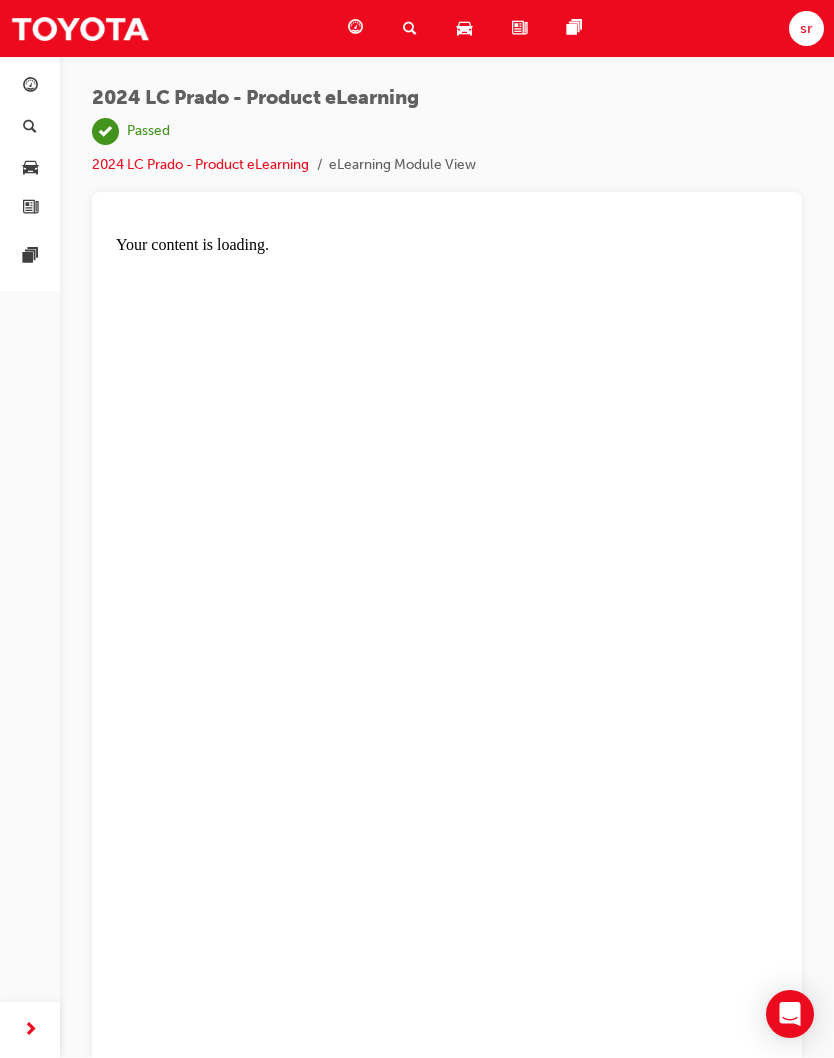 scroll, scrollTop: 0, scrollLeft: 0, axis: both 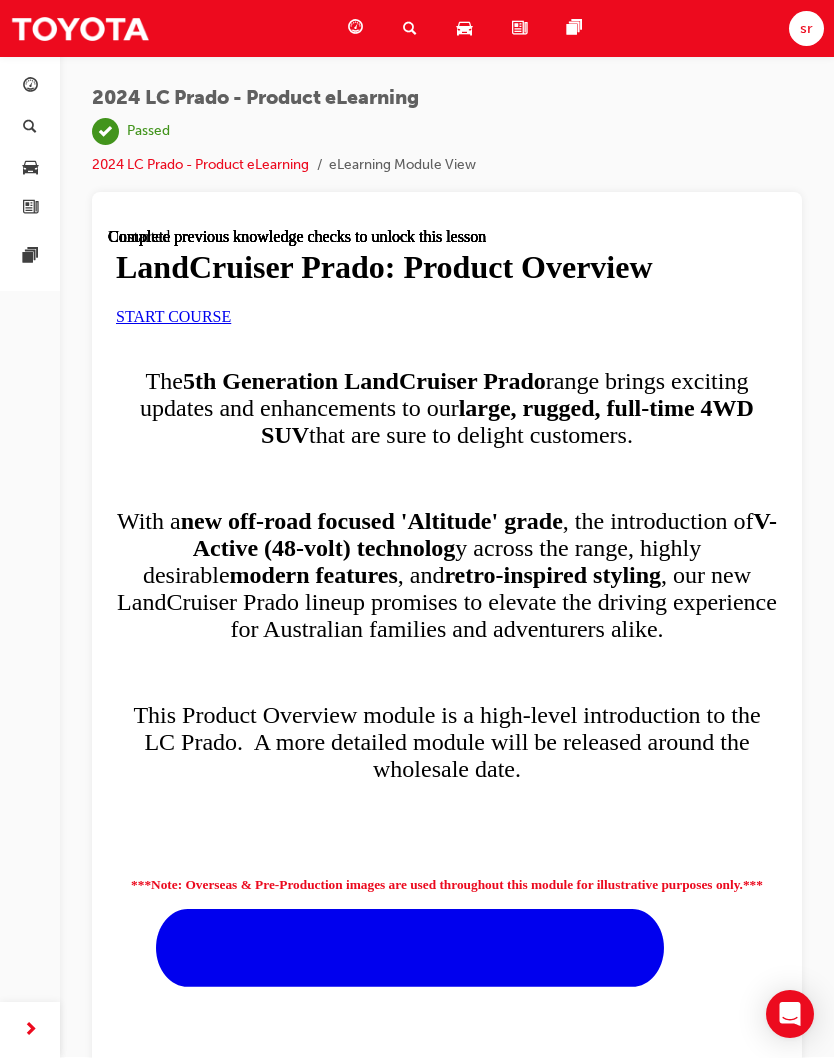 click on "START COURSE" at bounding box center [173, 316] 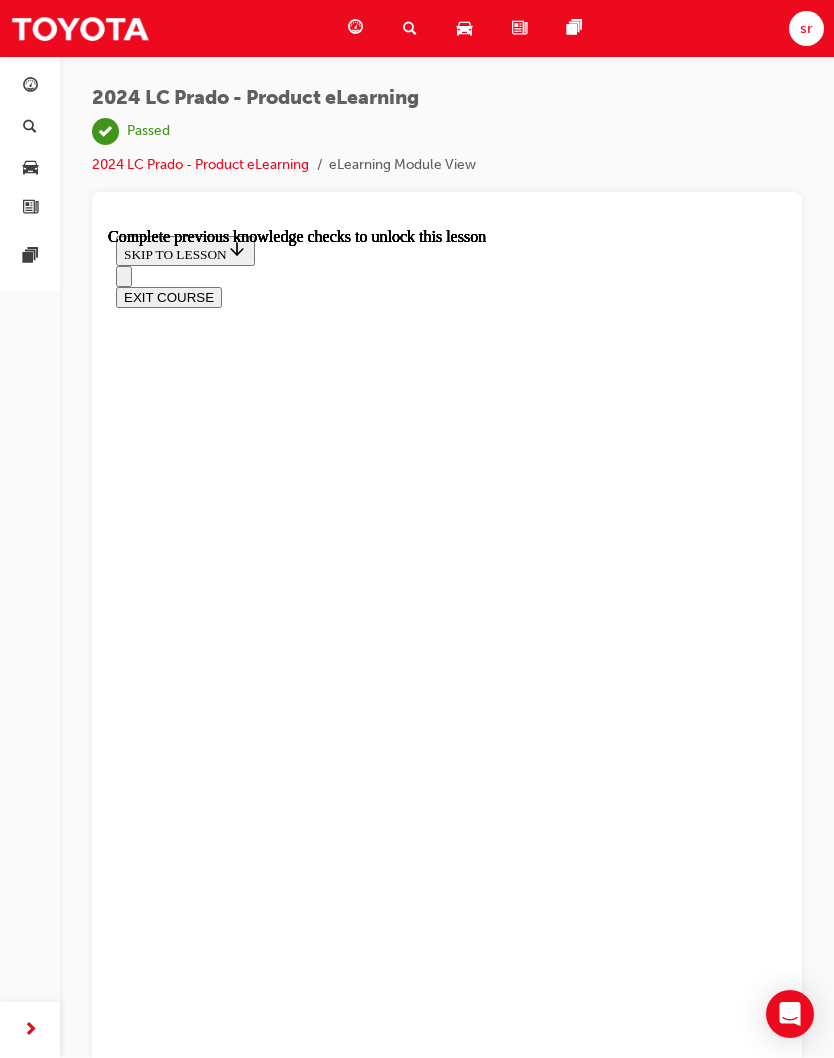 scroll, scrollTop: 946, scrollLeft: 0, axis: vertical 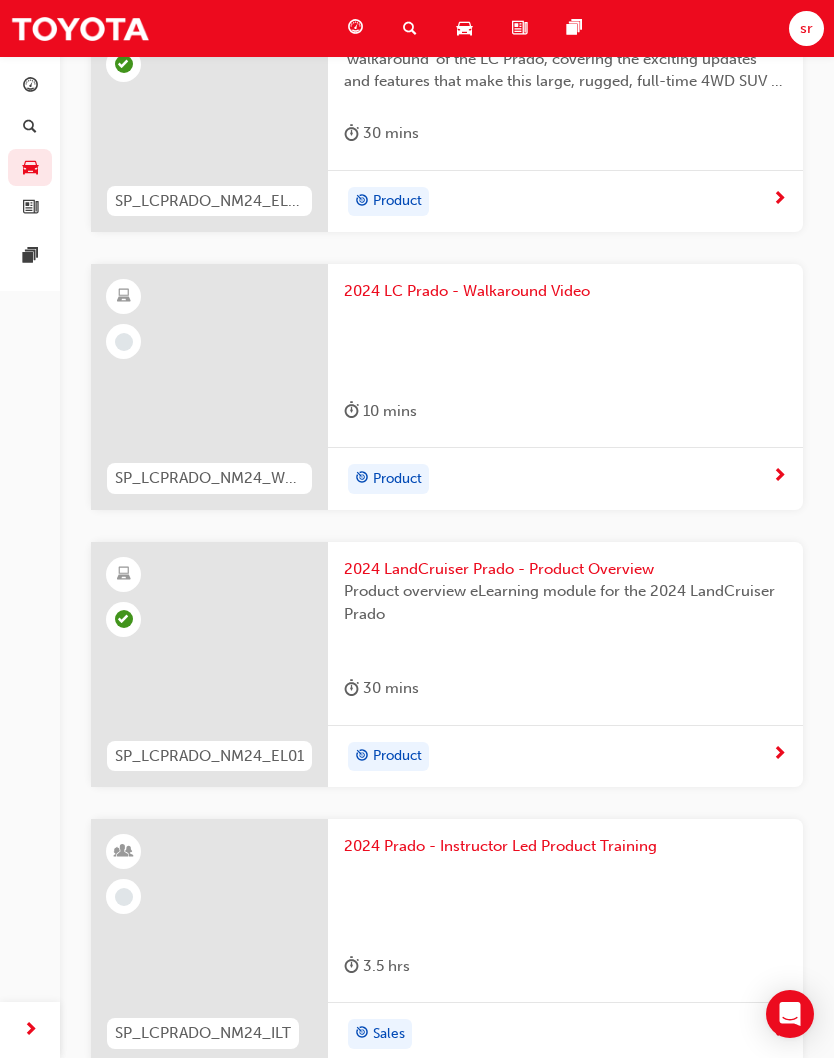 click on "2024 LandCruiser Prado - Product Overview" at bounding box center (565, 569) 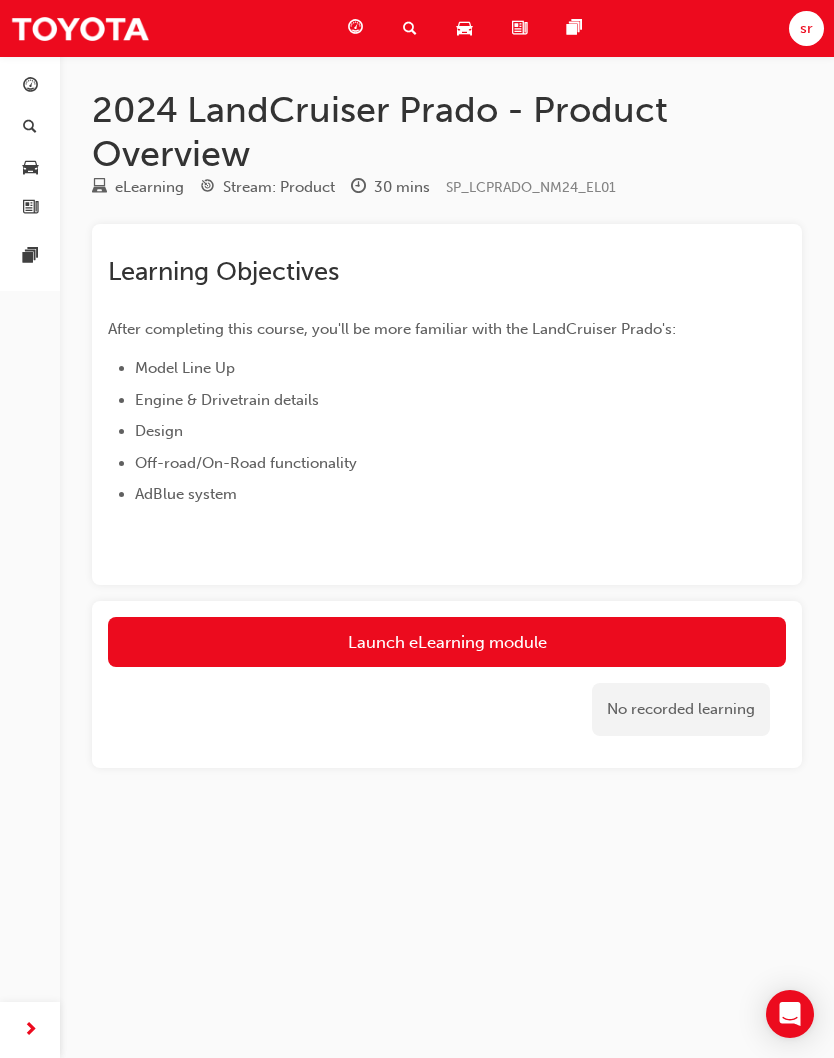 scroll, scrollTop: 0, scrollLeft: 0, axis: both 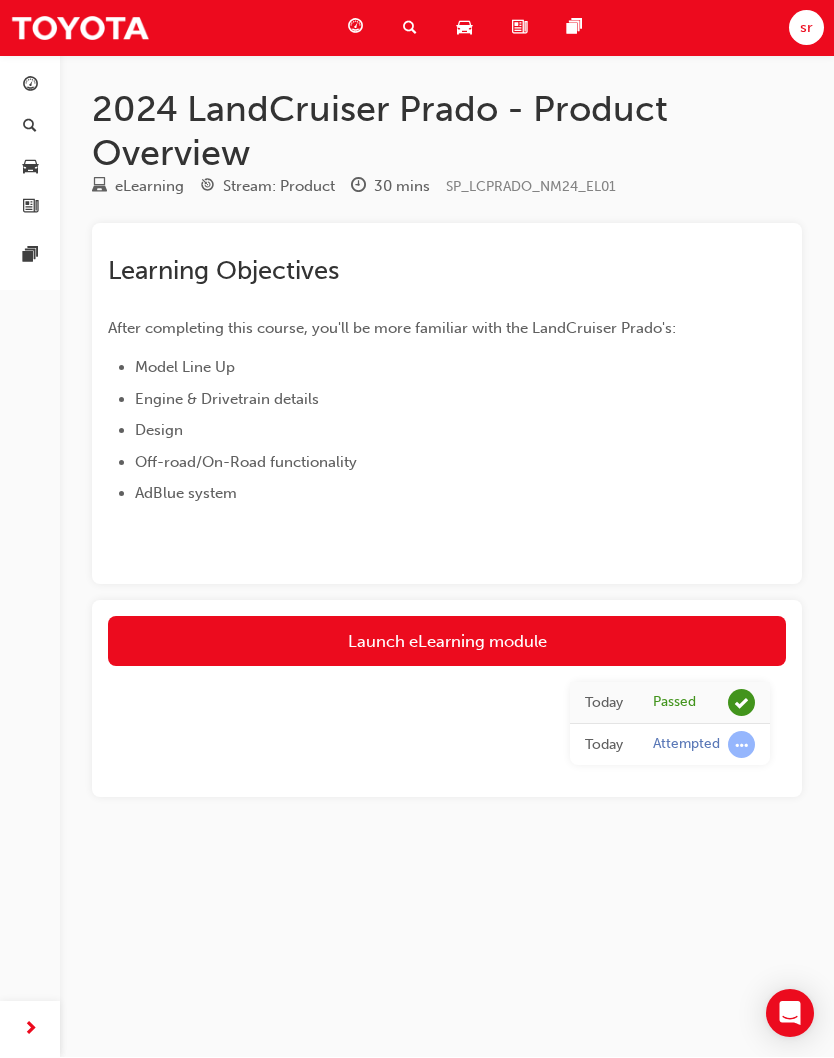 click on "Launch eLearning module" at bounding box center (447, 642) 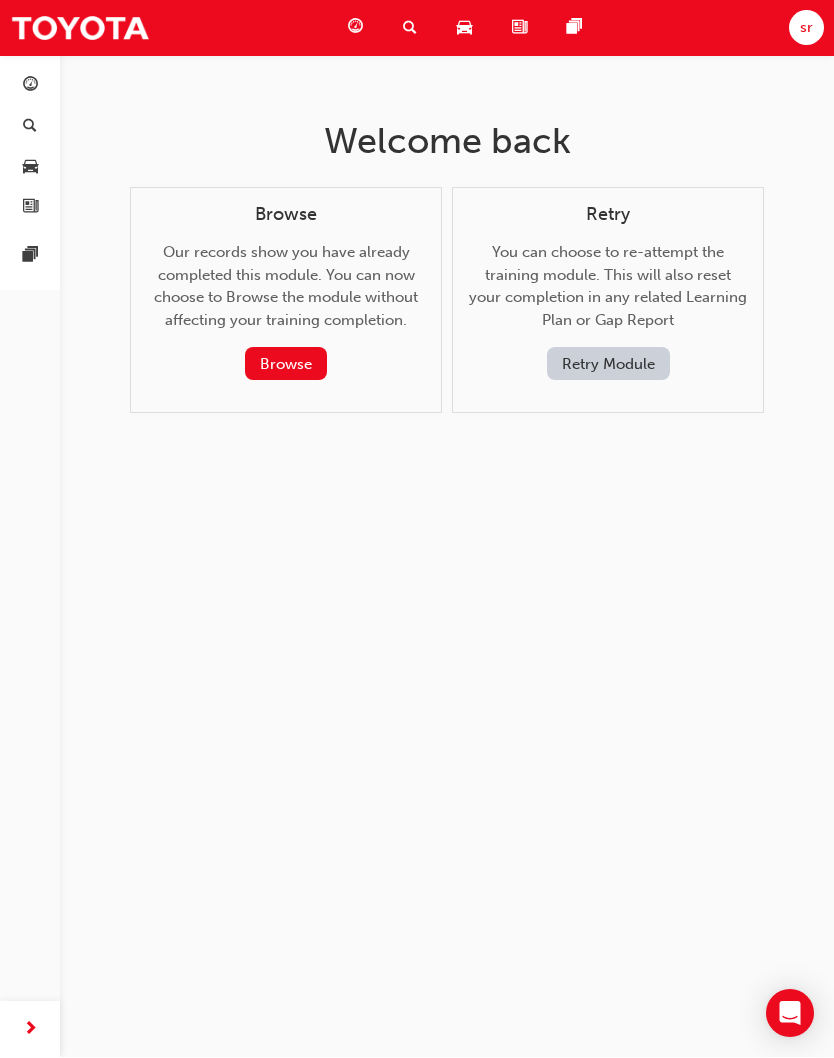 click on "Browse" at bounding box center (286, 364) 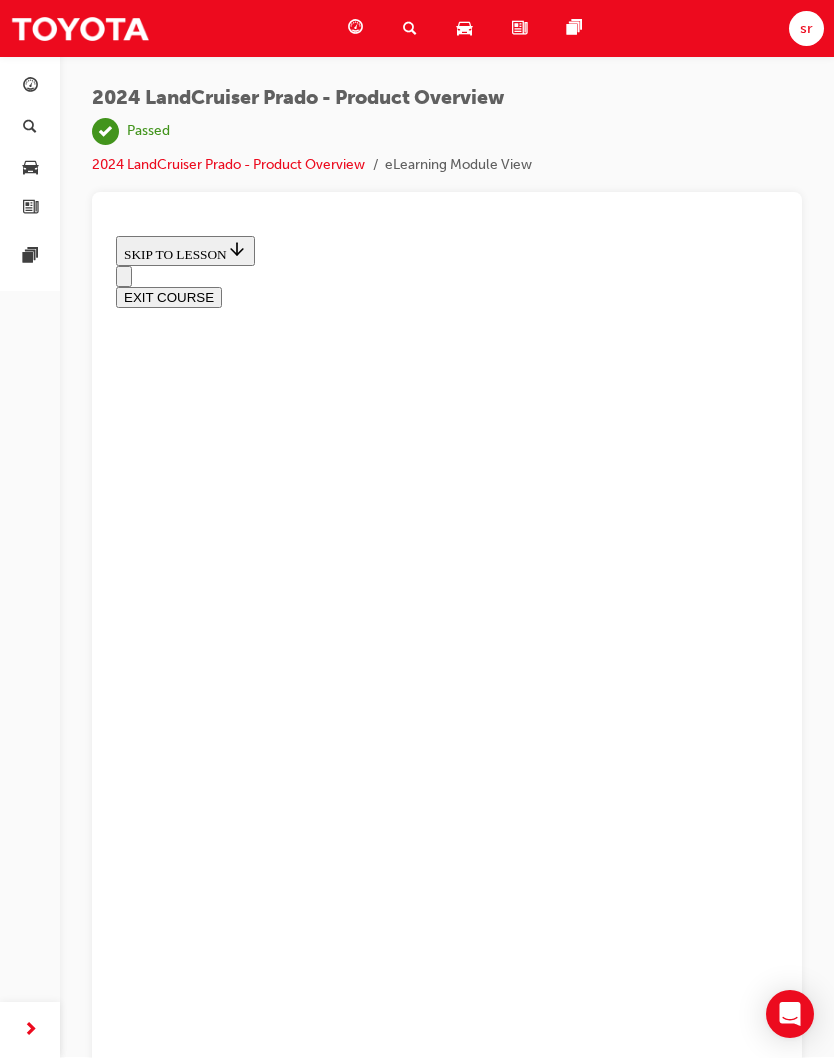 scroll, scrollTop: 0, scrollLeft: 0, axis: both 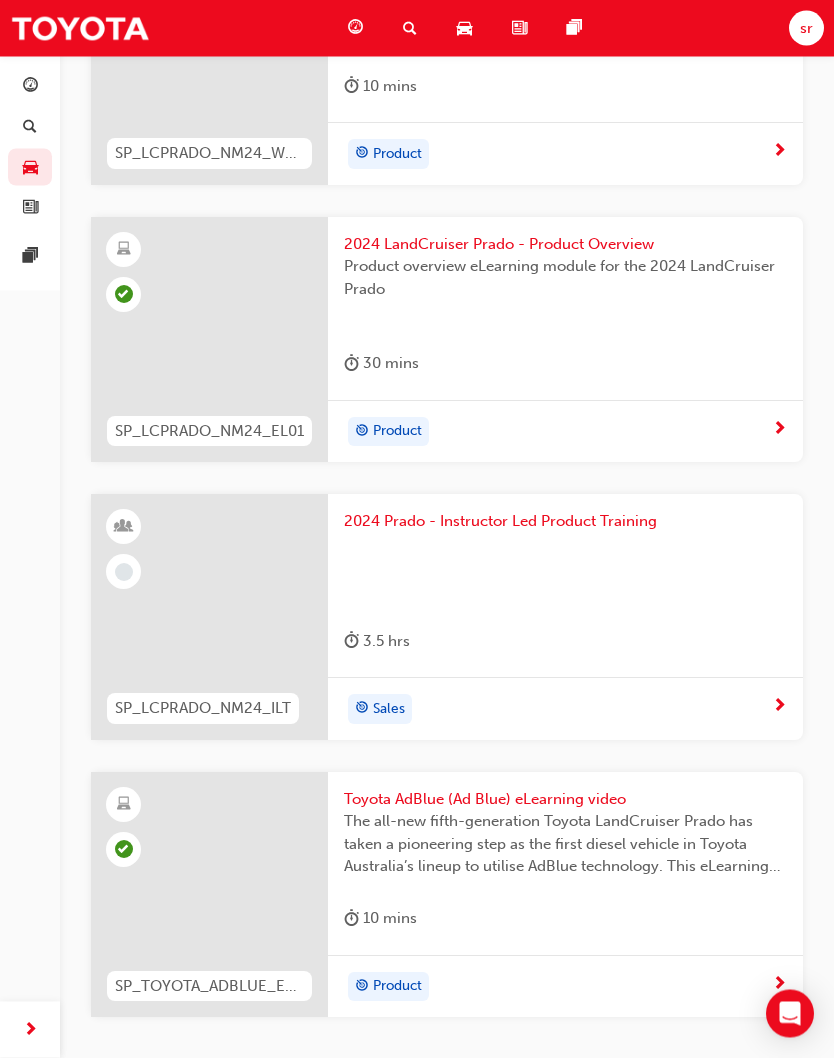 click on "Toyota AdBlue (Ad Blue) eLearning video" at bounding box center (565, 800) 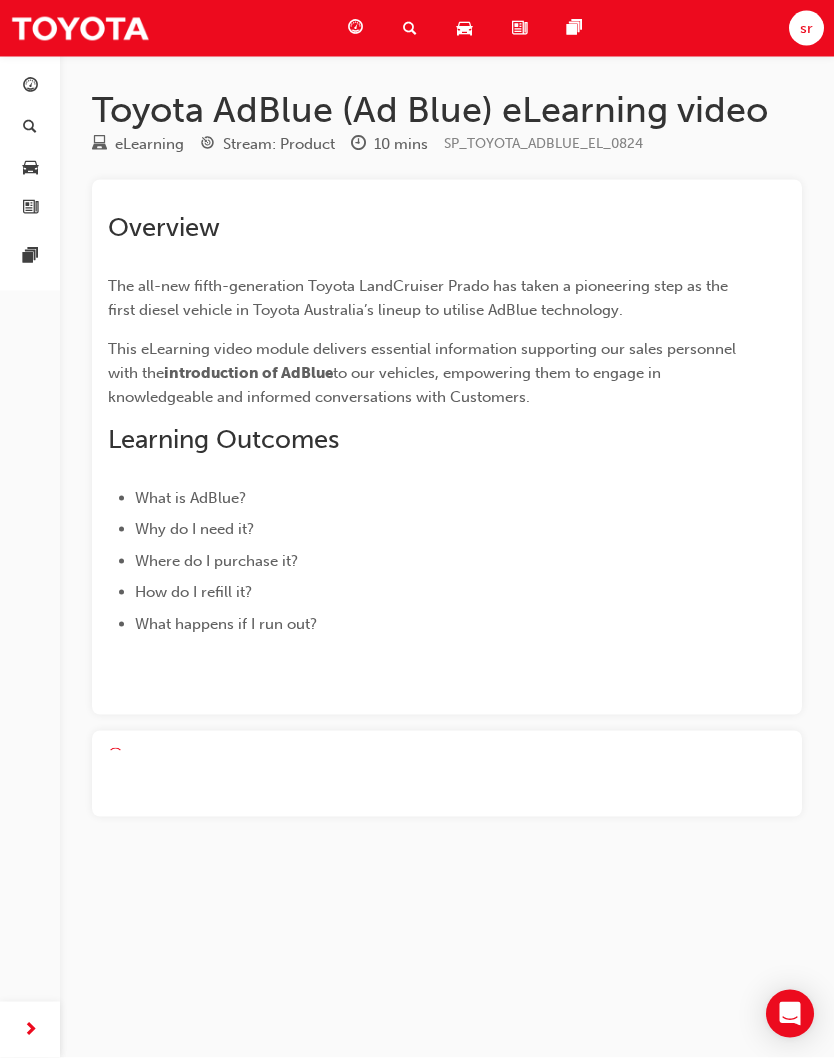 scroll, scrollTop: 0, scrollLeft: 0, axis: both 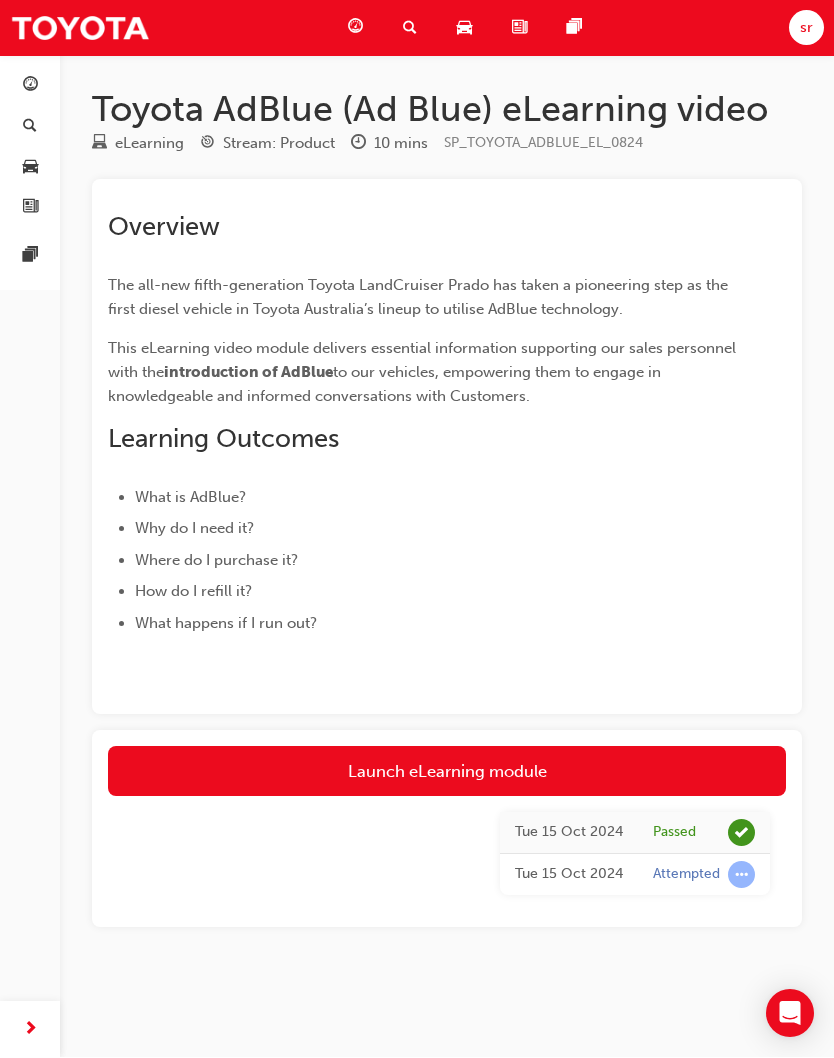 click on "Launch eLearning module" at bounding box center (447, 772) 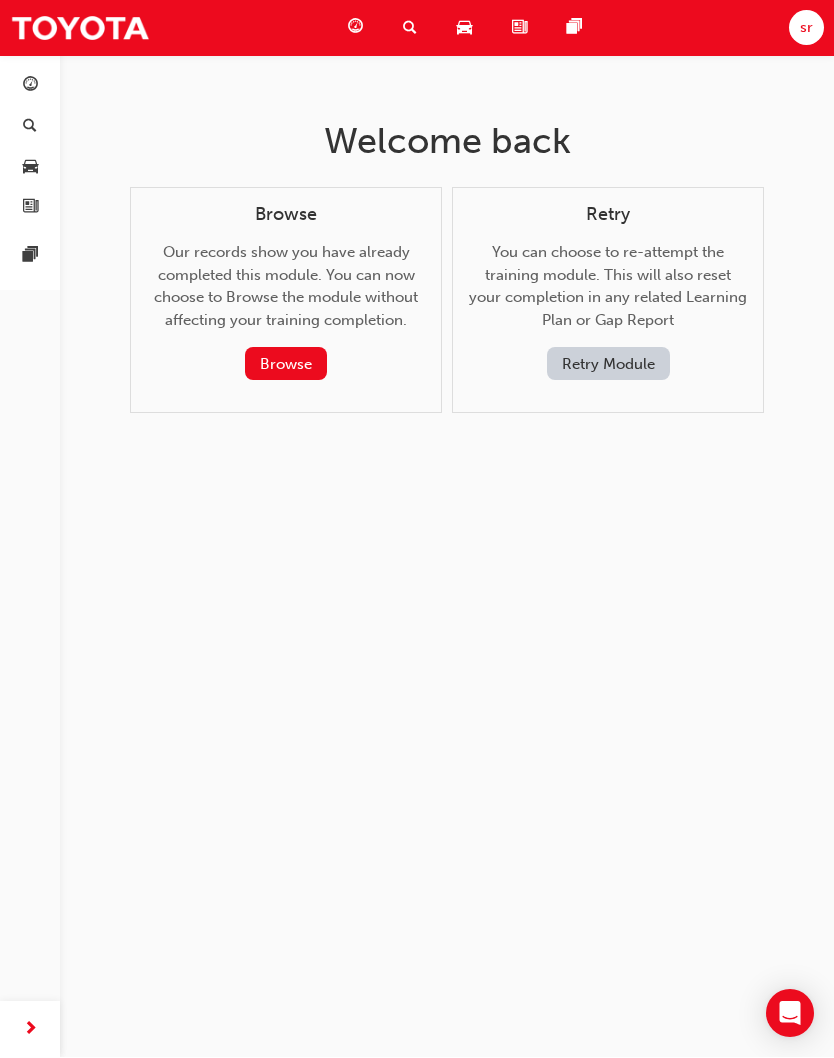 click on "Browse" at bounding box center [286, 364] 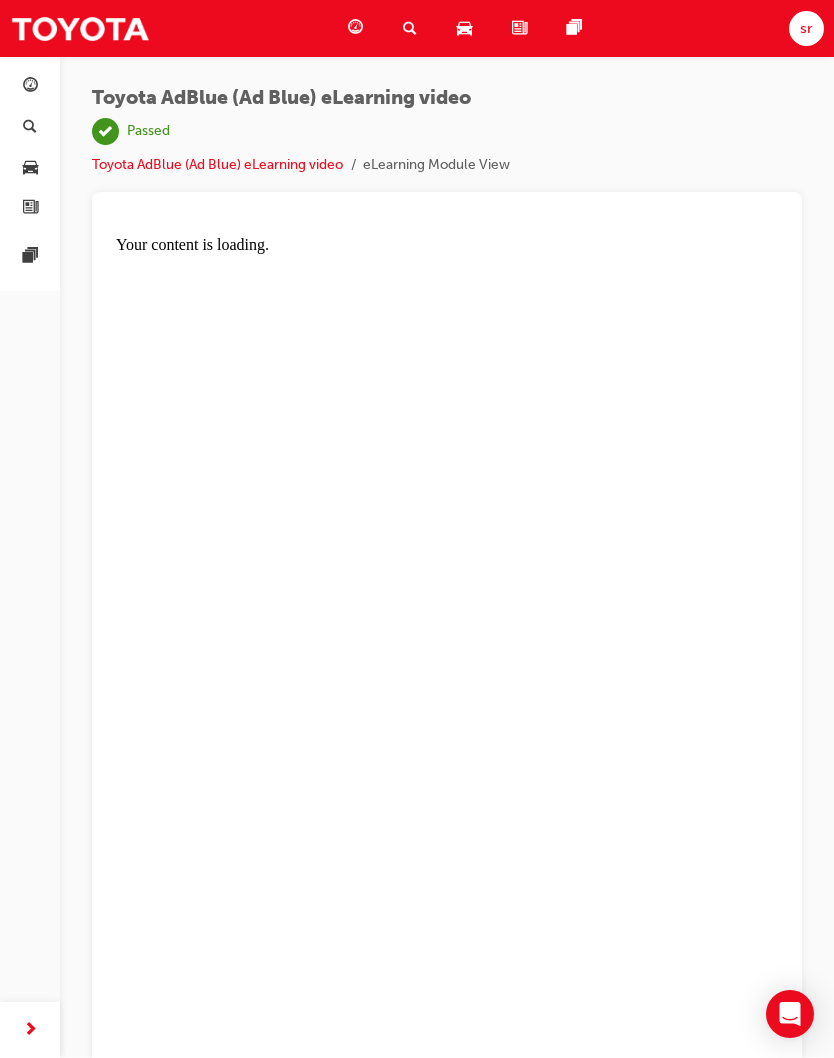 scroll, scrollTop: 0, scrollLeft: 0, axis: both 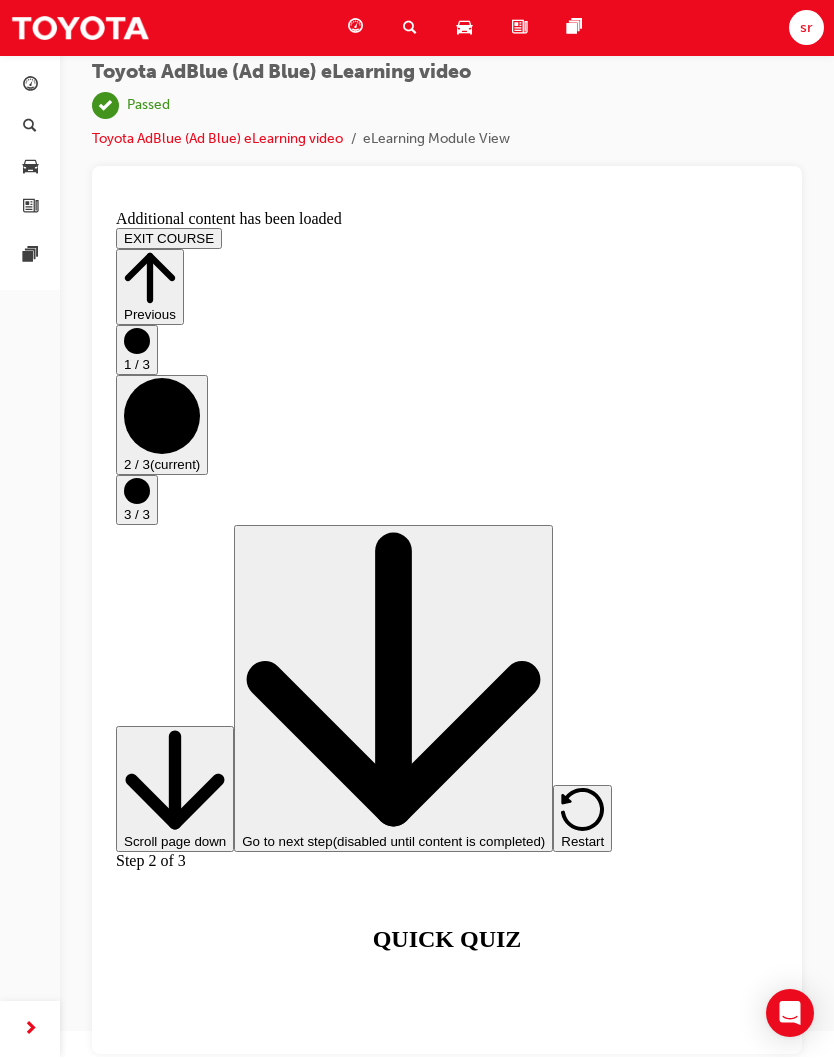 click at bounding box center [447, 1712] 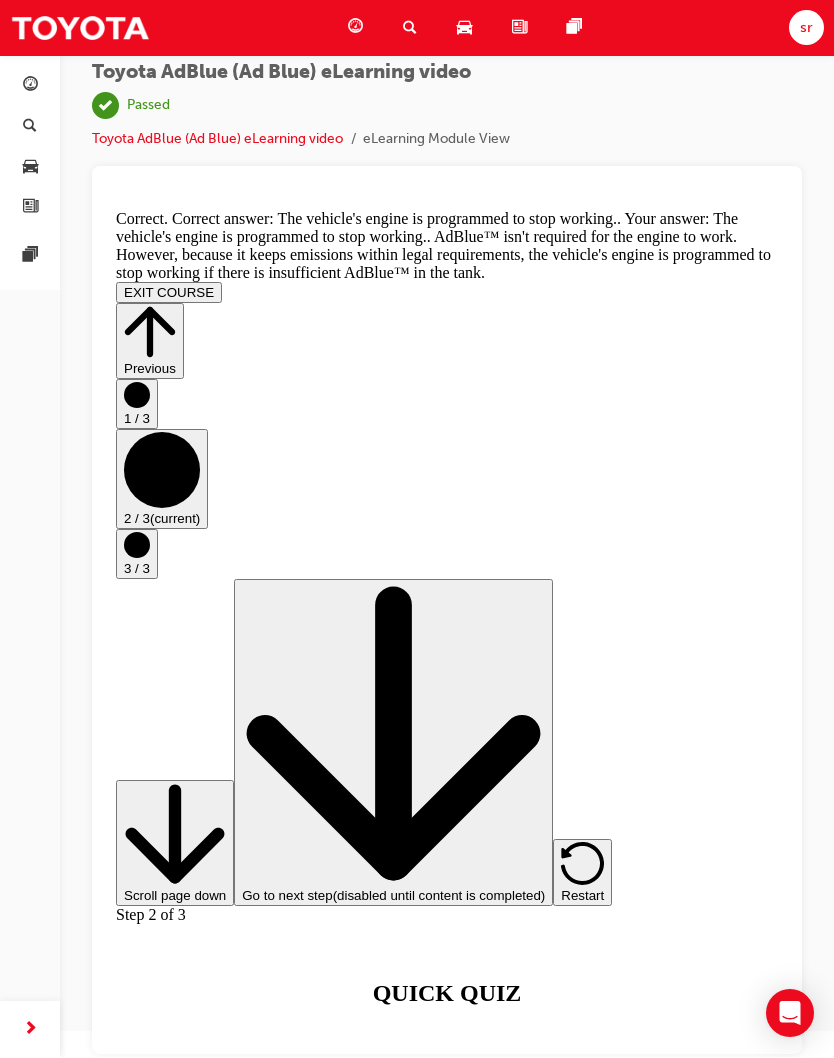 scroll, scrollTop: 1081, scrollLeft: 0, axis: vertical 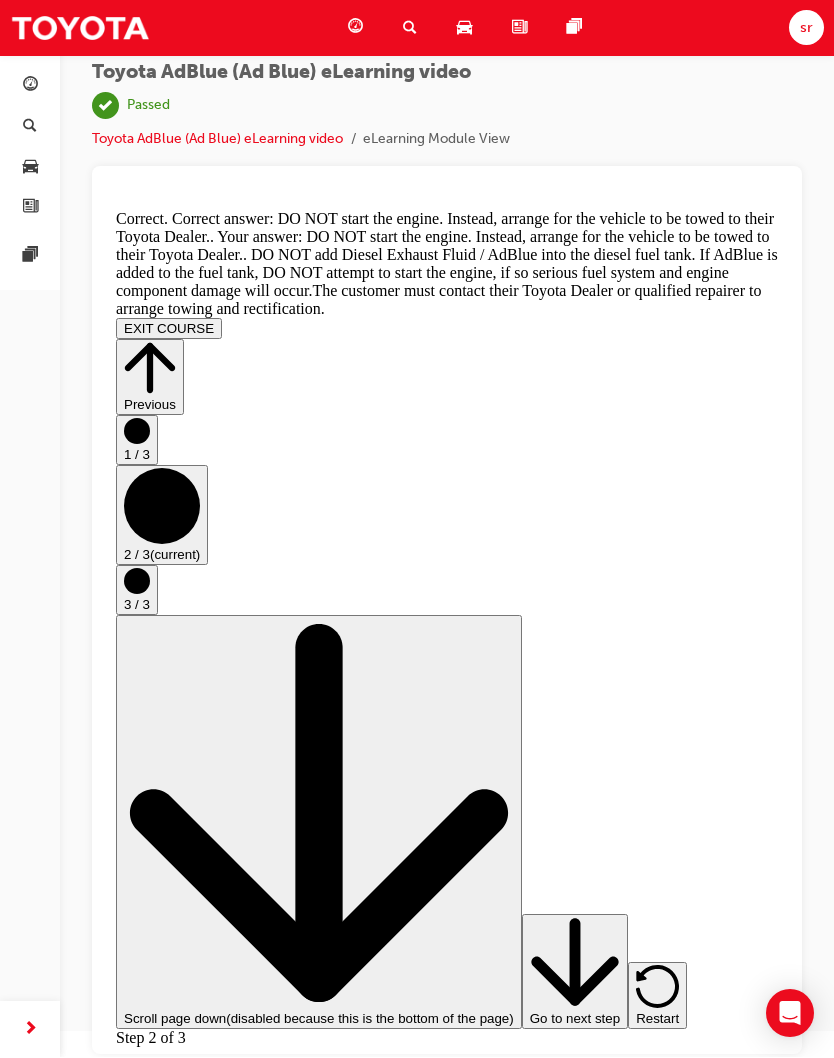 click at bounding box center [447, 10047] 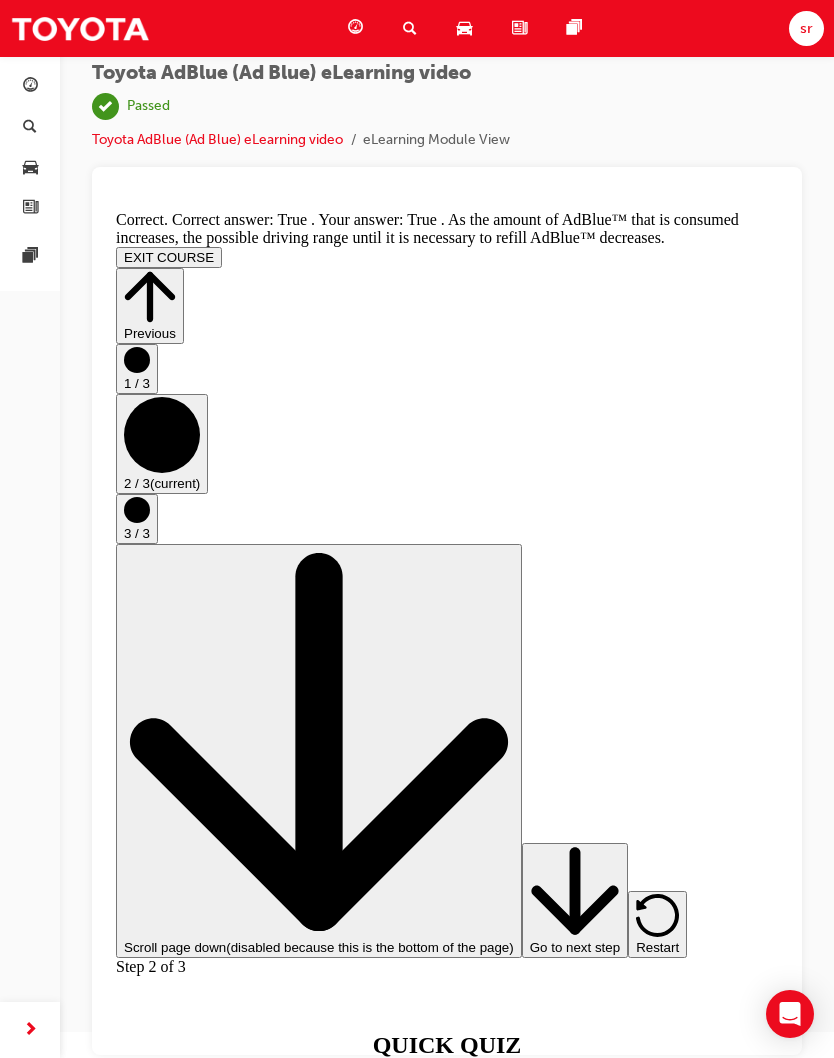 scroll, scrollTop: 2359, scrollLeft: 0, axis: vertical 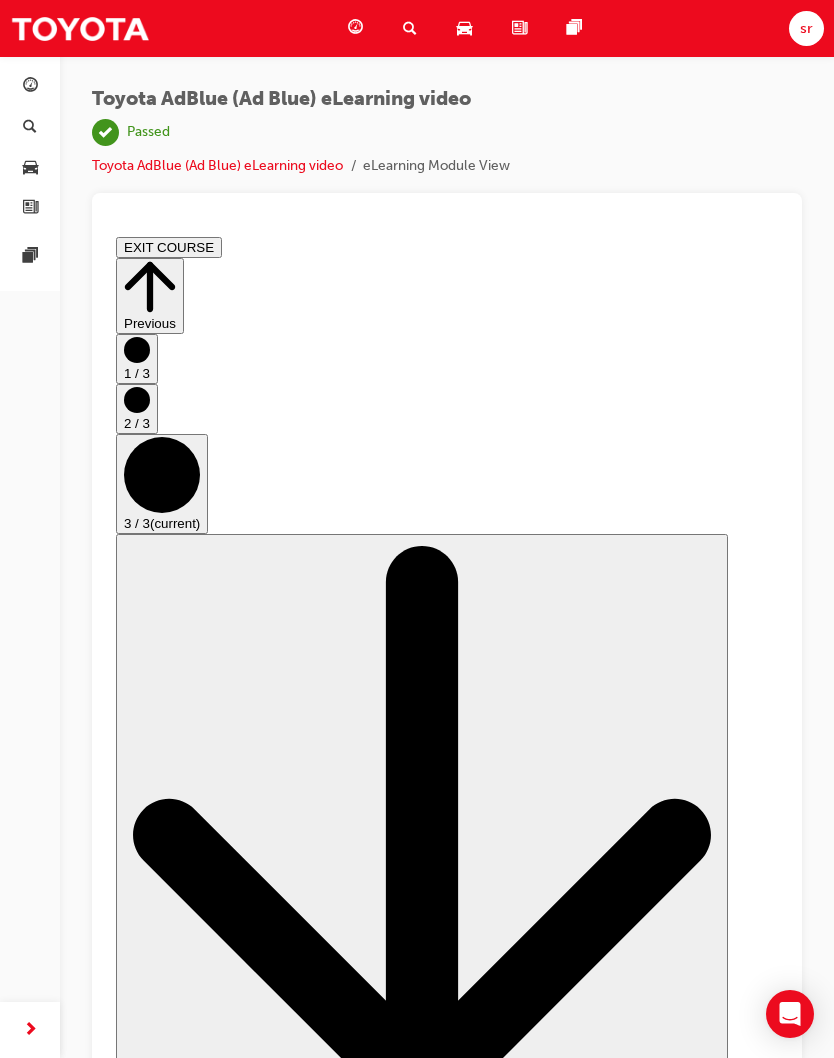 click at bounding box center (447, 1772) 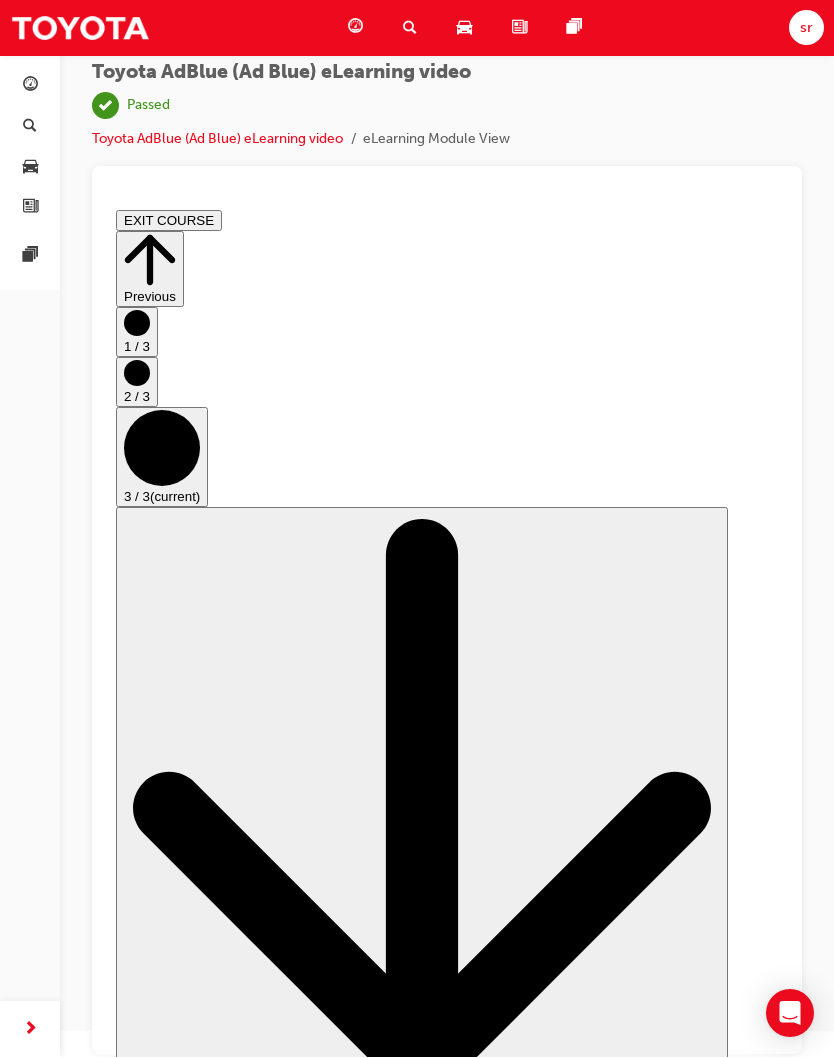 click 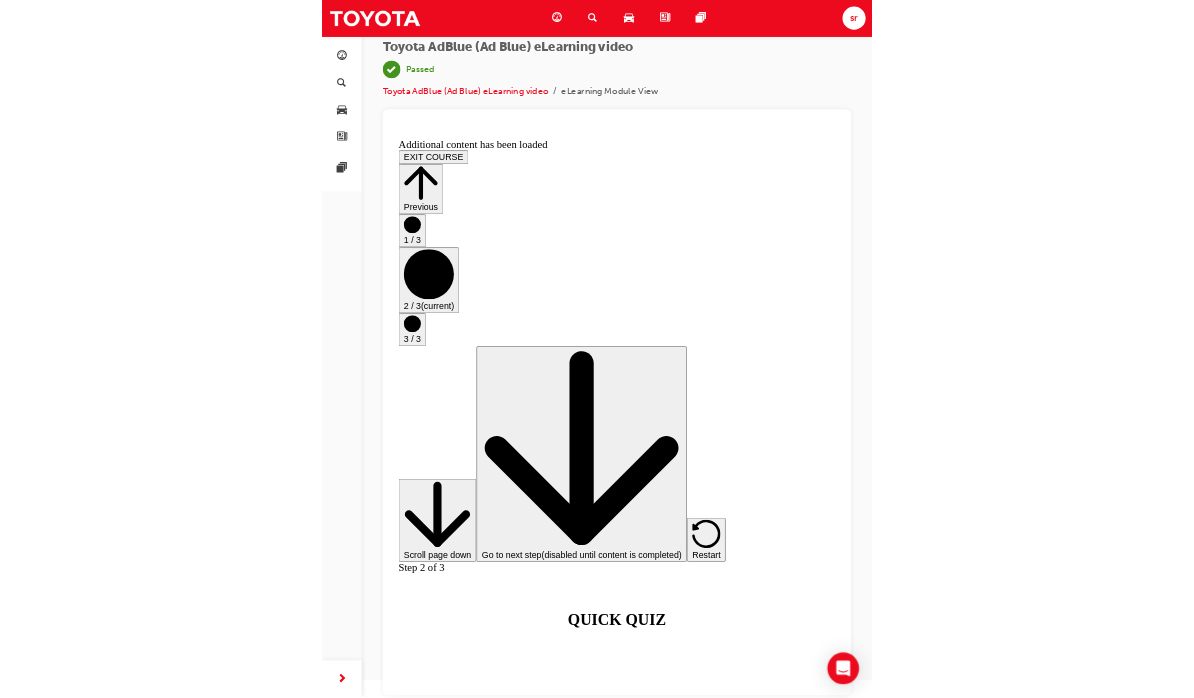 scroll, scrollTop: 0, scrollLeft: 0, axis: both 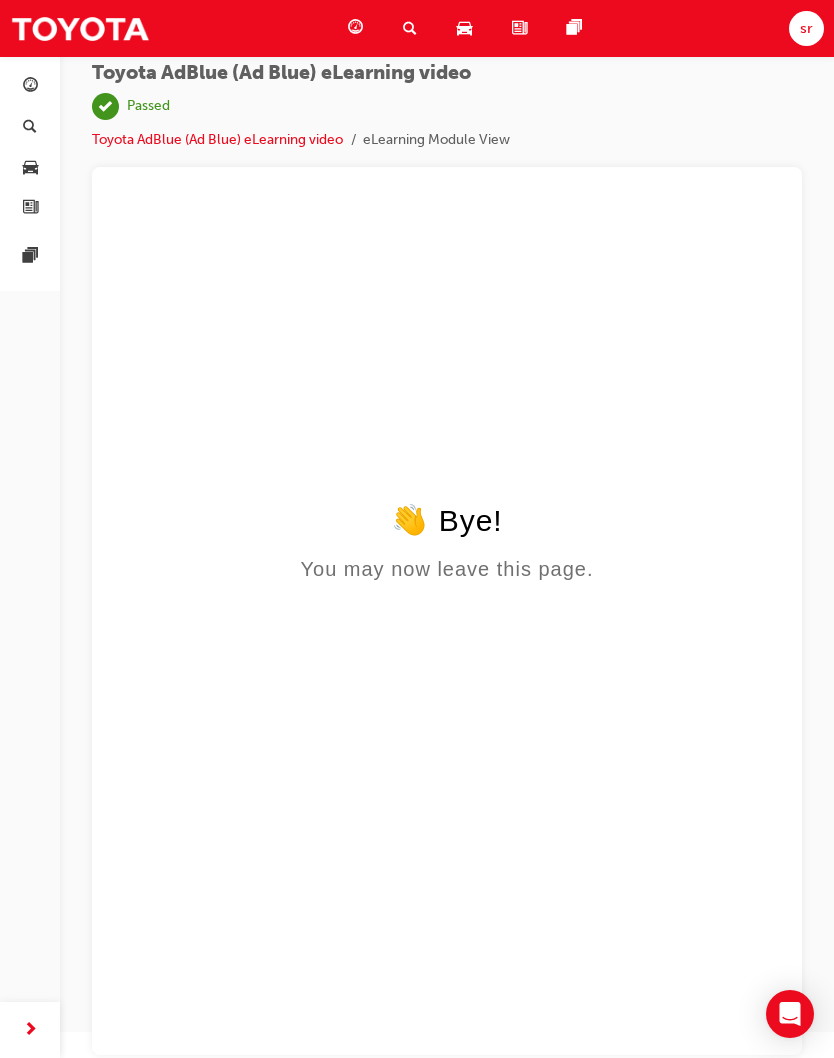 click at bounding box center (30, 168) 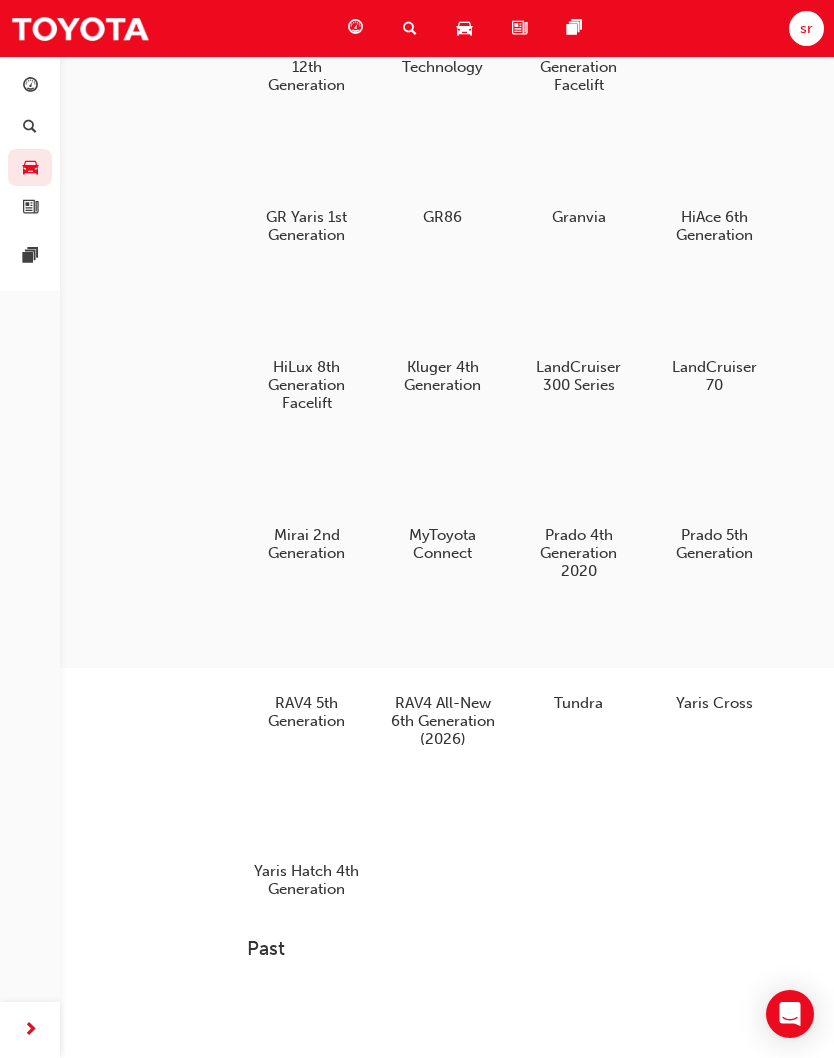scroll, scrollTop: 488, scrollLeft: 0, axis: vertical 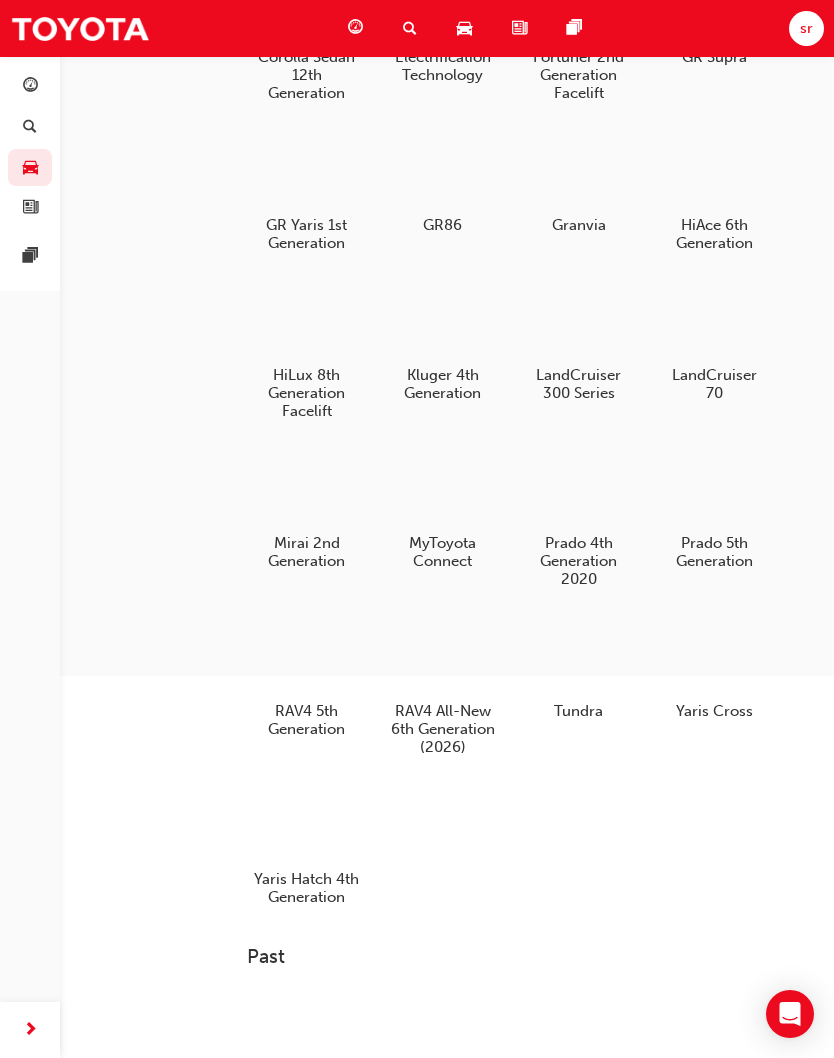 click at bounding box center (578, 656) 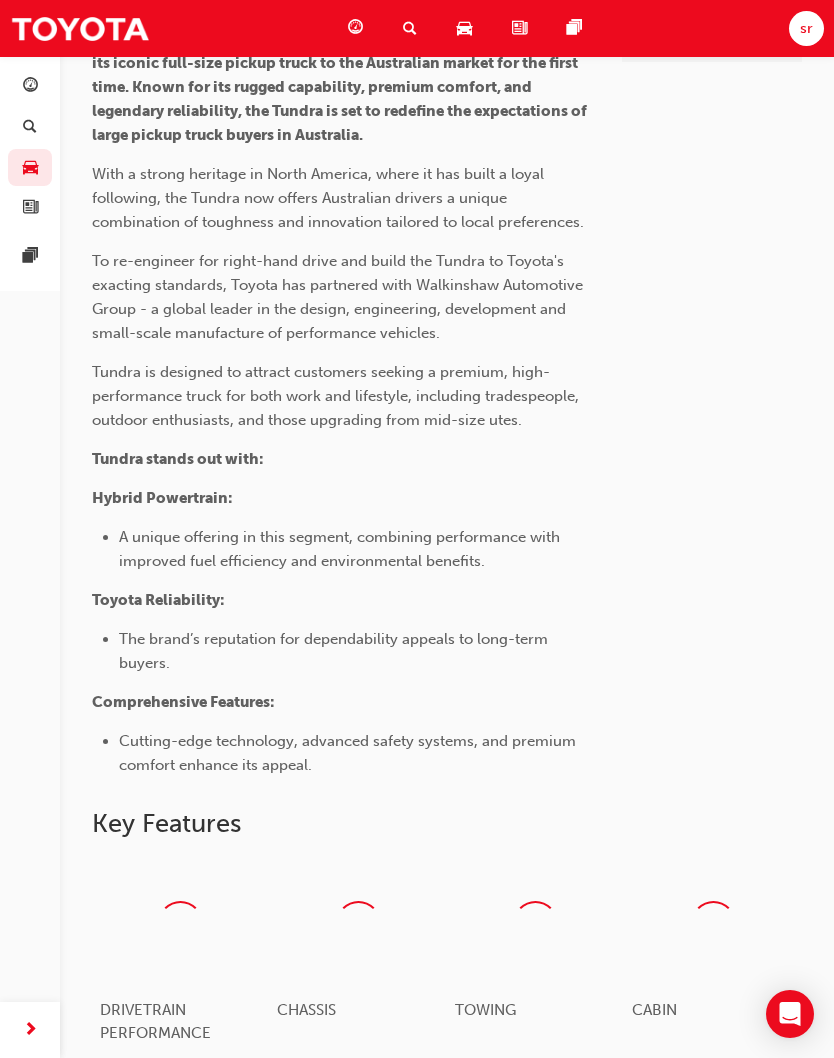 scroll, scrollTop: 1, scrollLeft: 0, axis: vertical 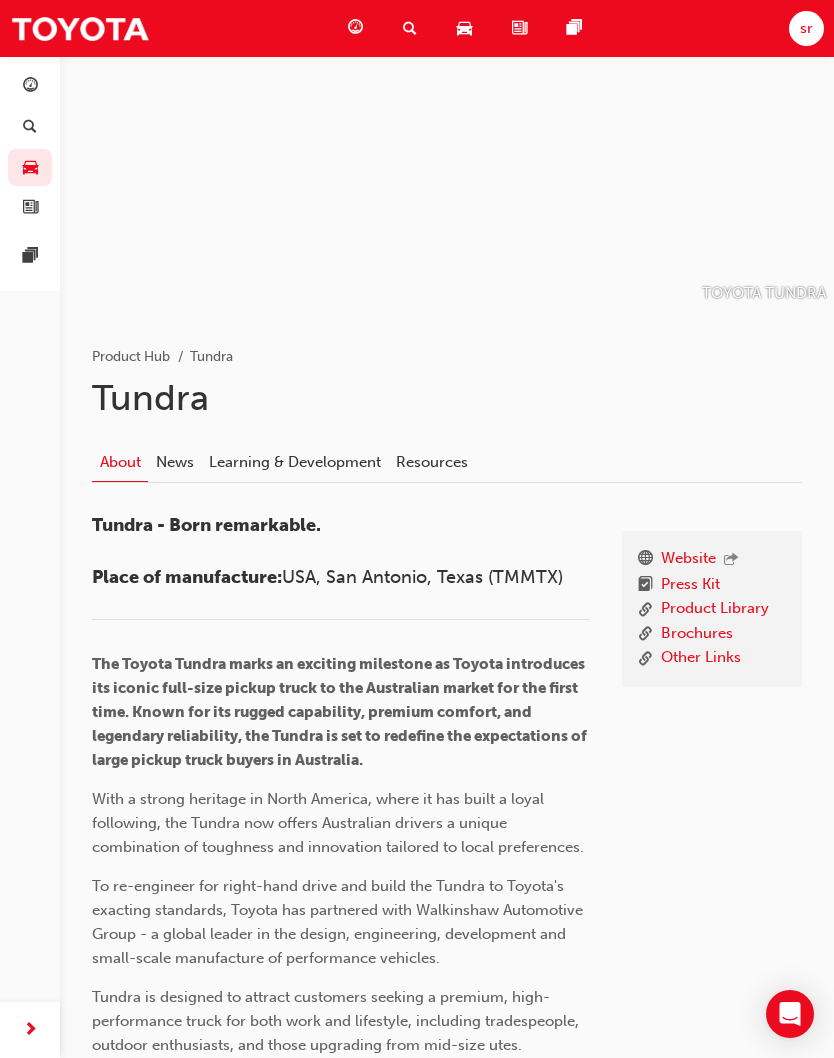 click on "Learning & Development" at bounding box center (294, 463) 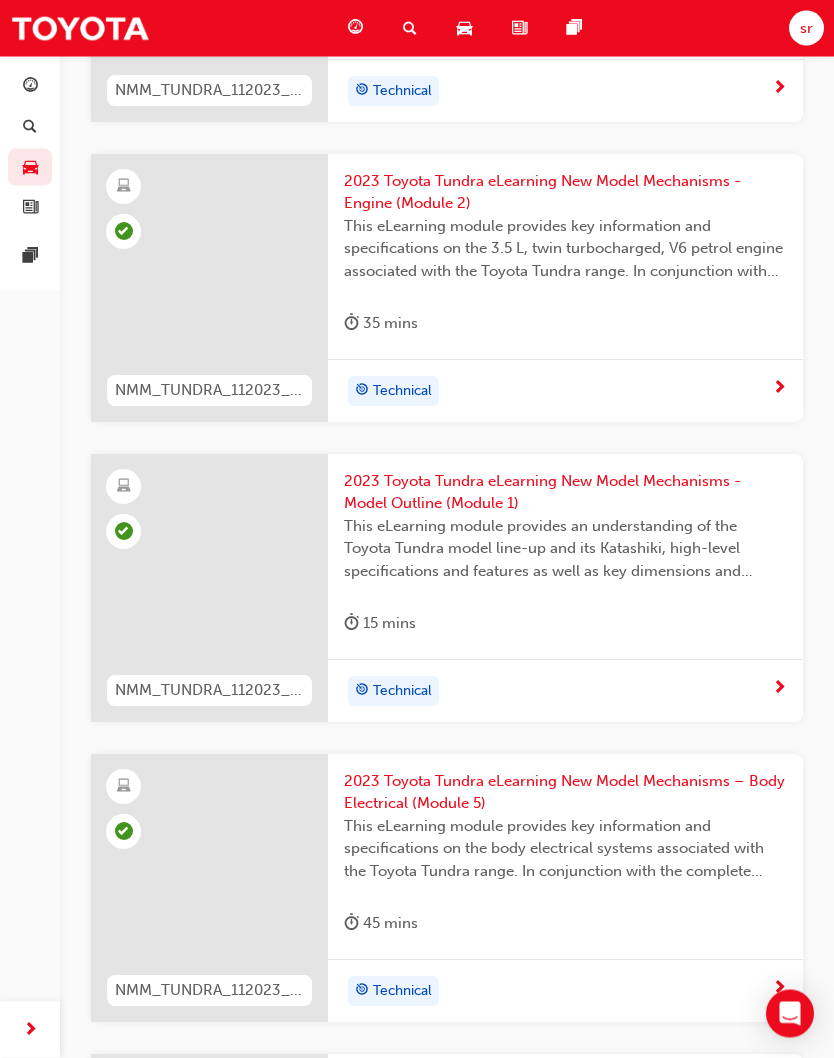 scroll, scrollTop: 923, scrollLeft: 0, axis: vertical 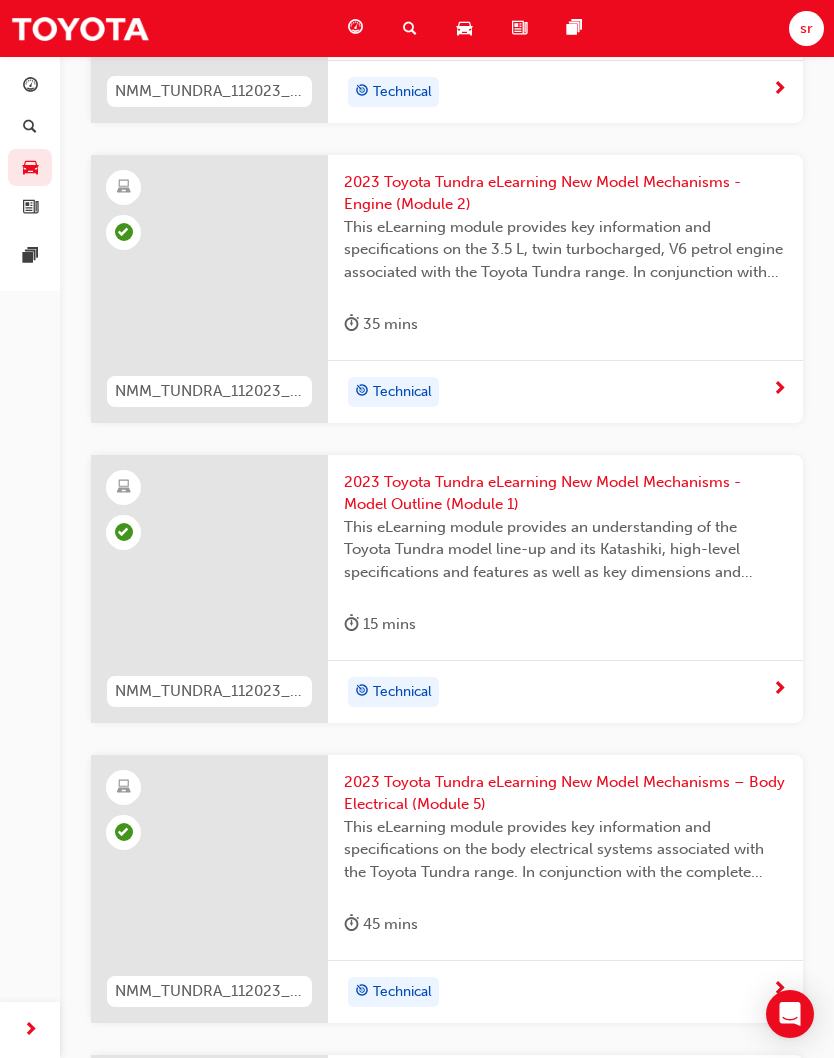 click on "2023 Toyota Tundra eLearning New Model Mechanisms - Model Outline (Module 1)" at bounding box center [565, 493] 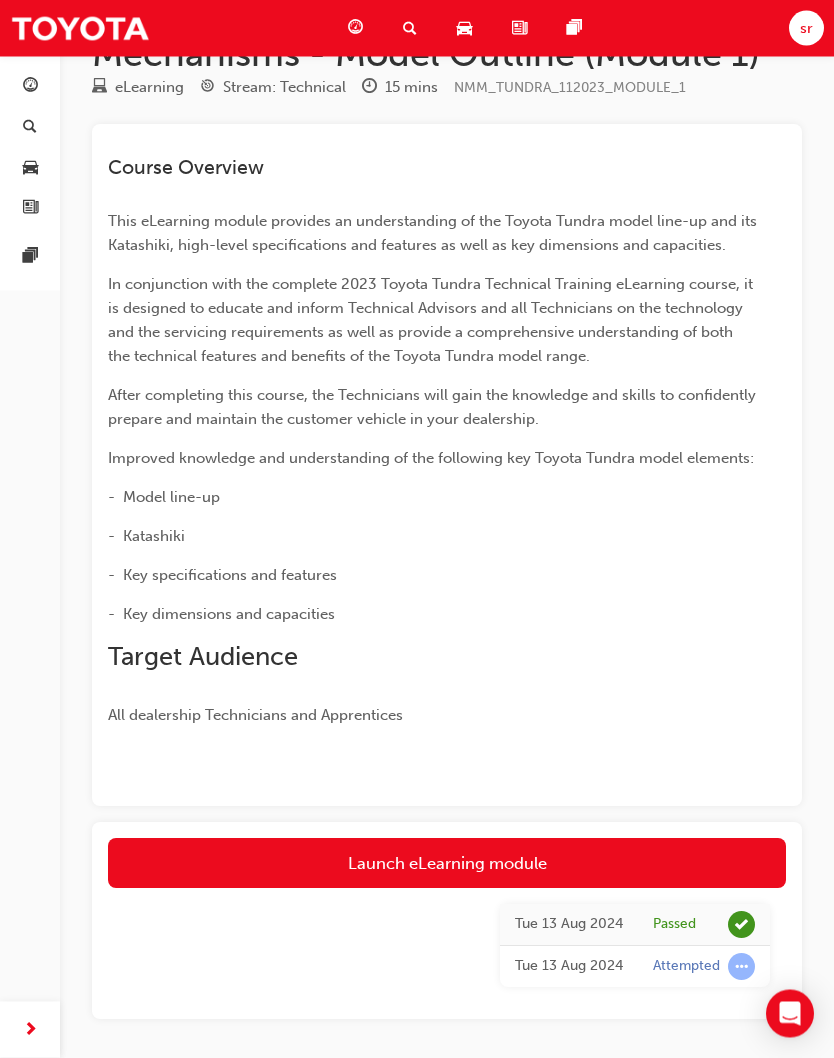 scroll, scrollTop: 99, scrollLeft: 0, axis: vertical 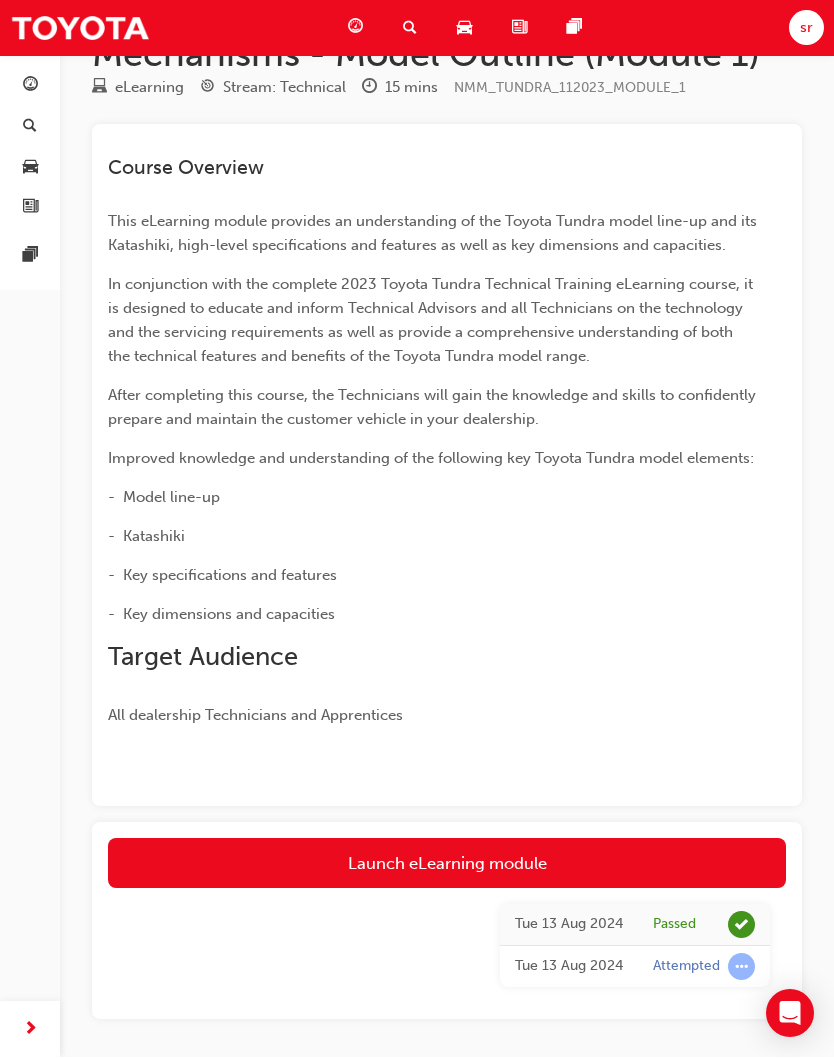 click on "Launch eLearning module" at bounding box center [447, 864] 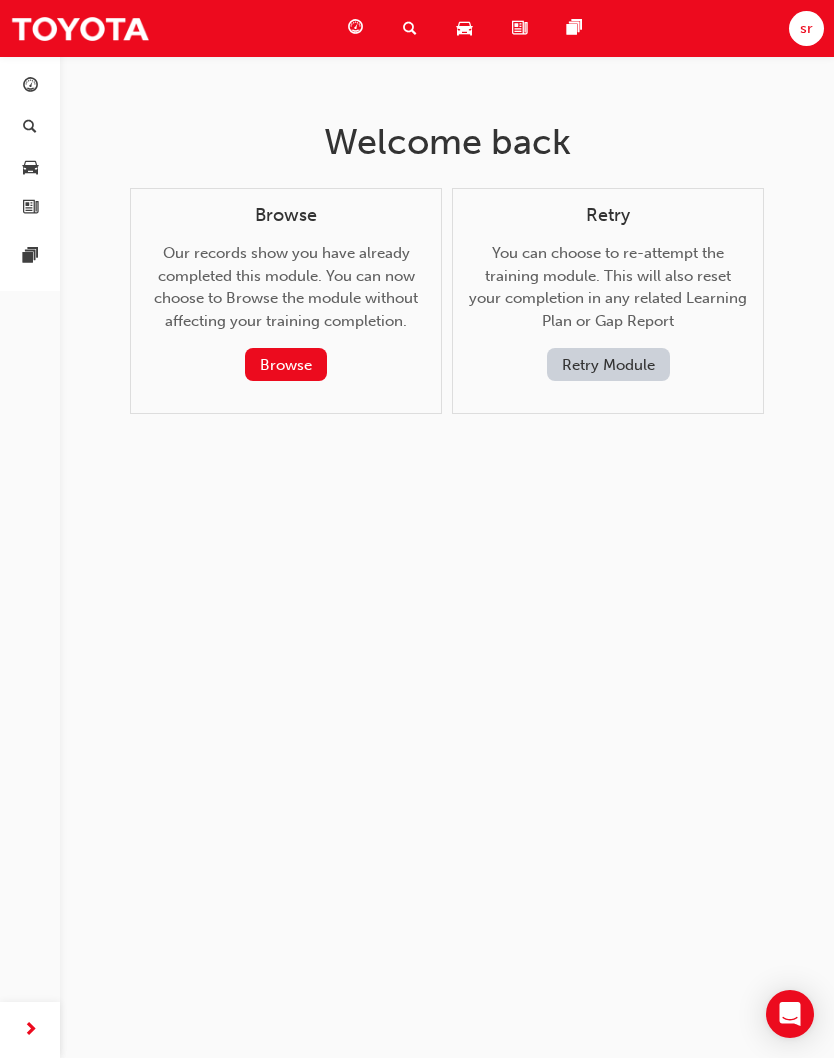 click on "Browse" at bounding box center [286, 364] 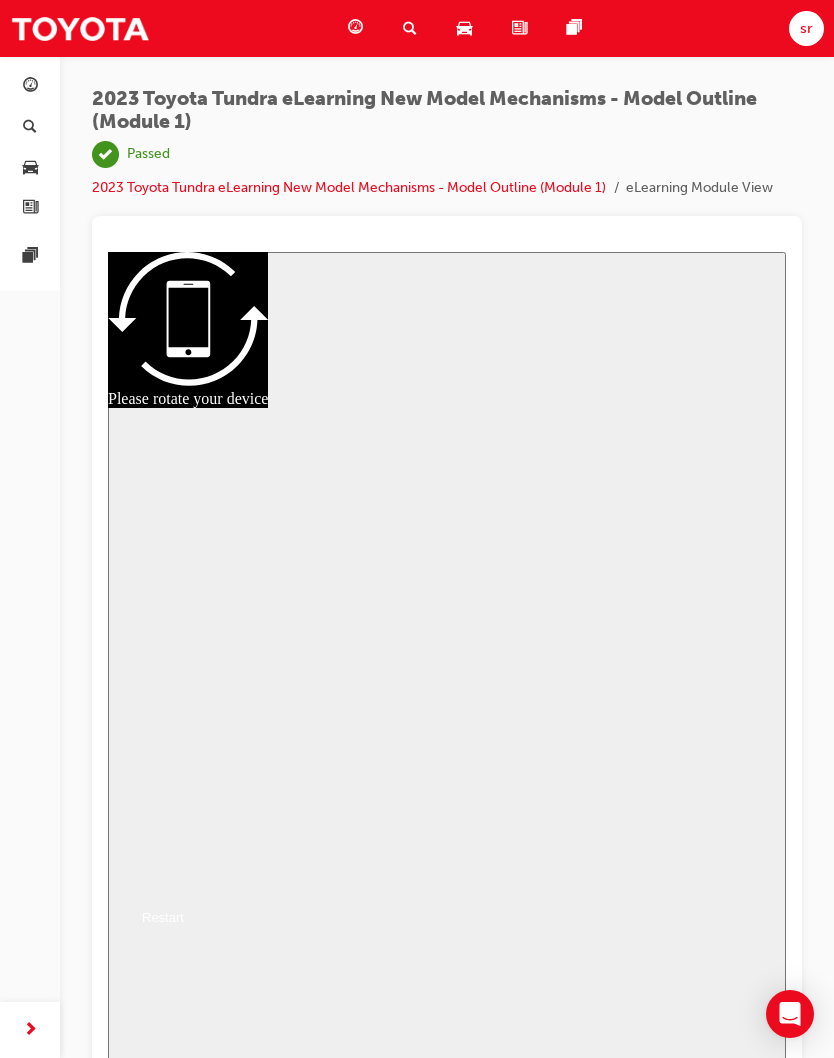 scroll, scrollTop: 48, scrollLeft: 0, axis: vertical 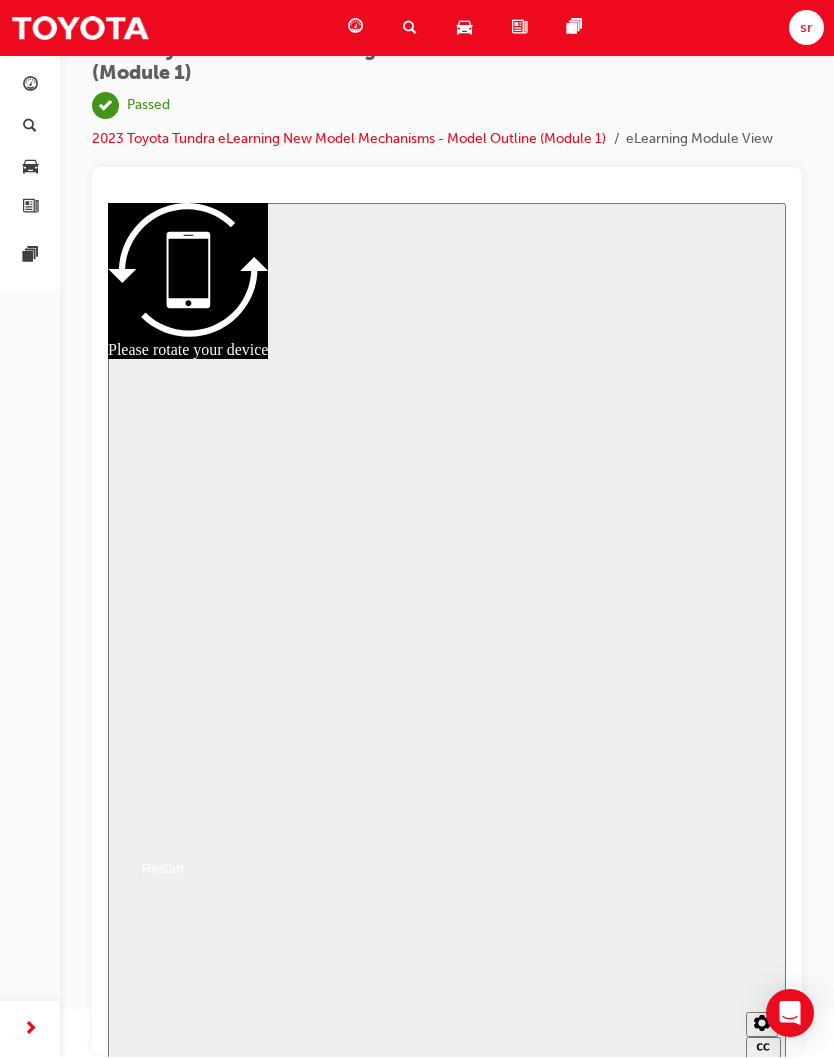 click on "Resume" at bounding box center (146, 844) 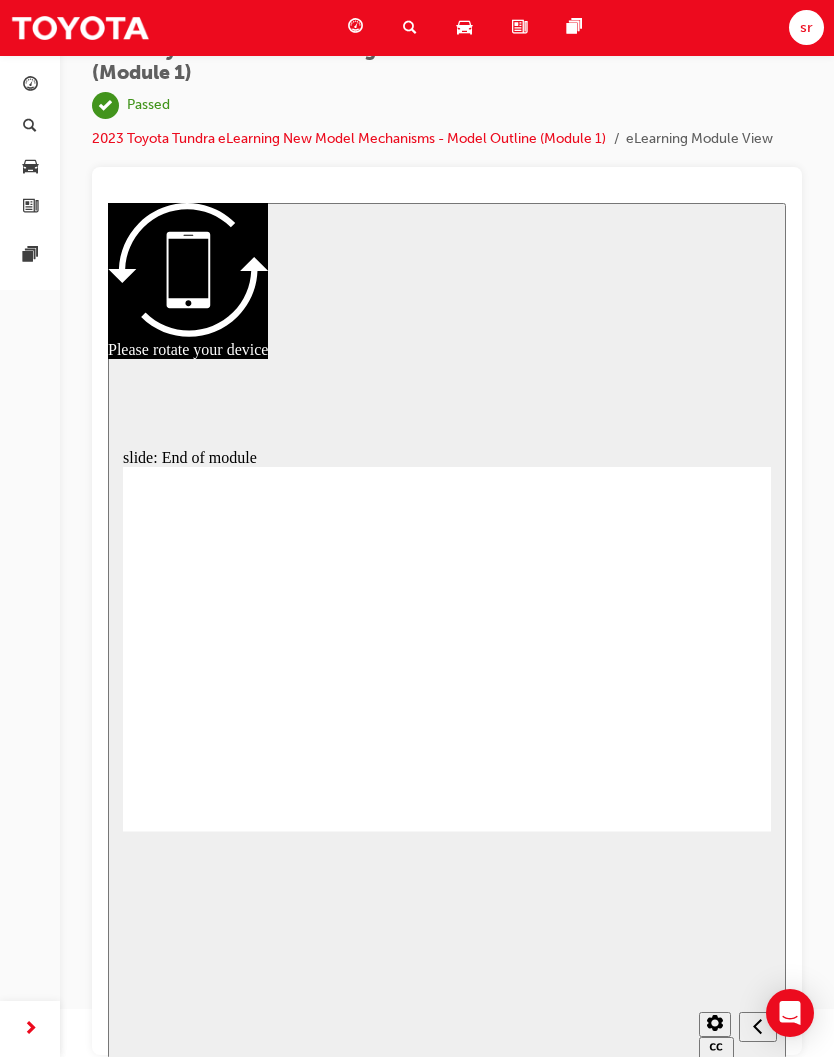 click 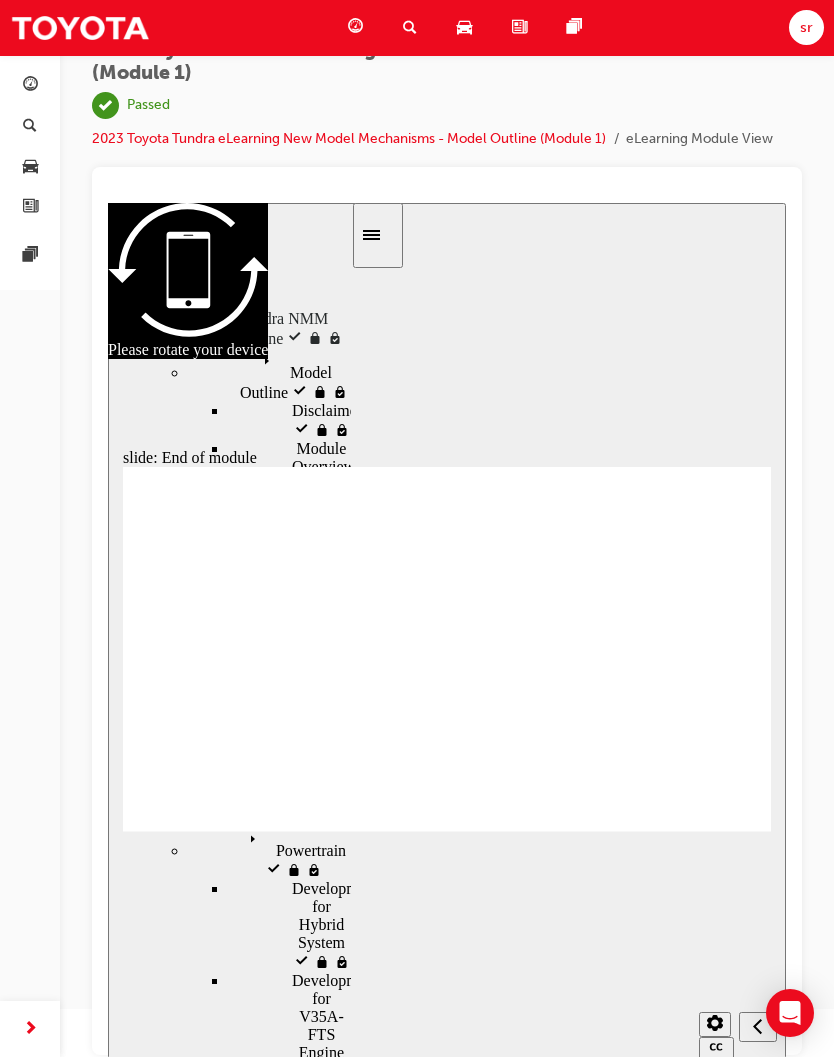 scroll, scrollTop: 0, scrollLeft: 0, axis: both 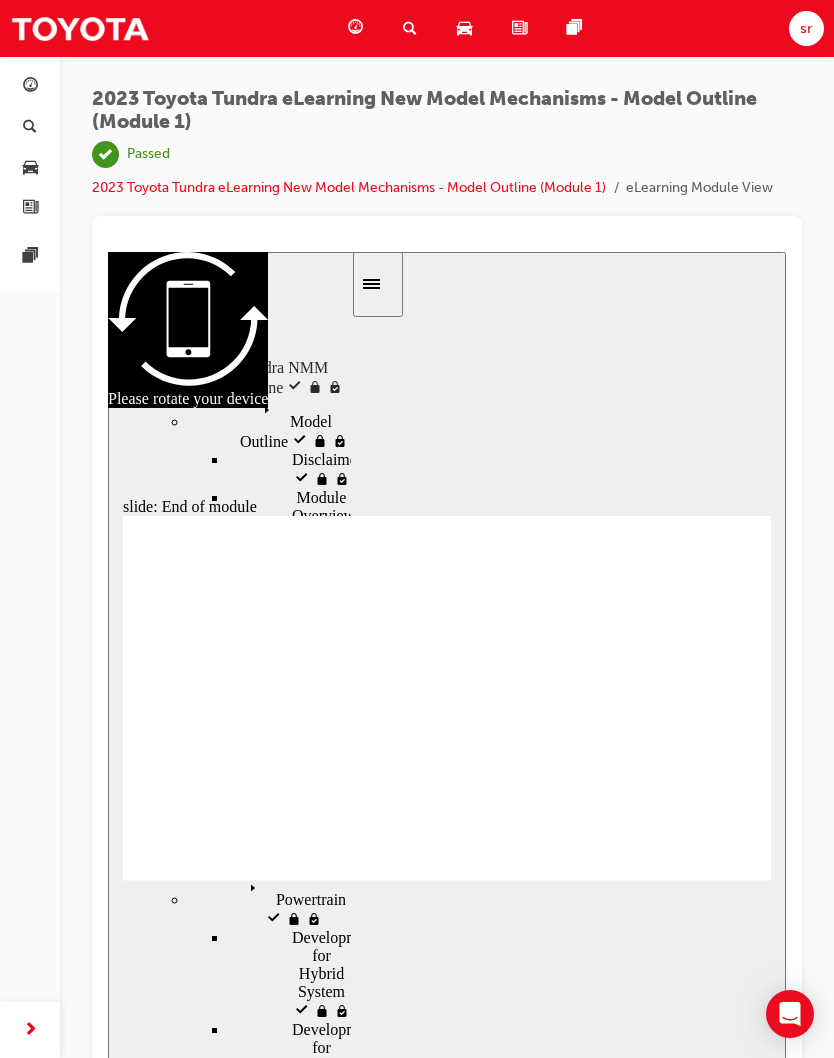 click on "Tundra NMM Model Outline" at bounding box center (278, 360) 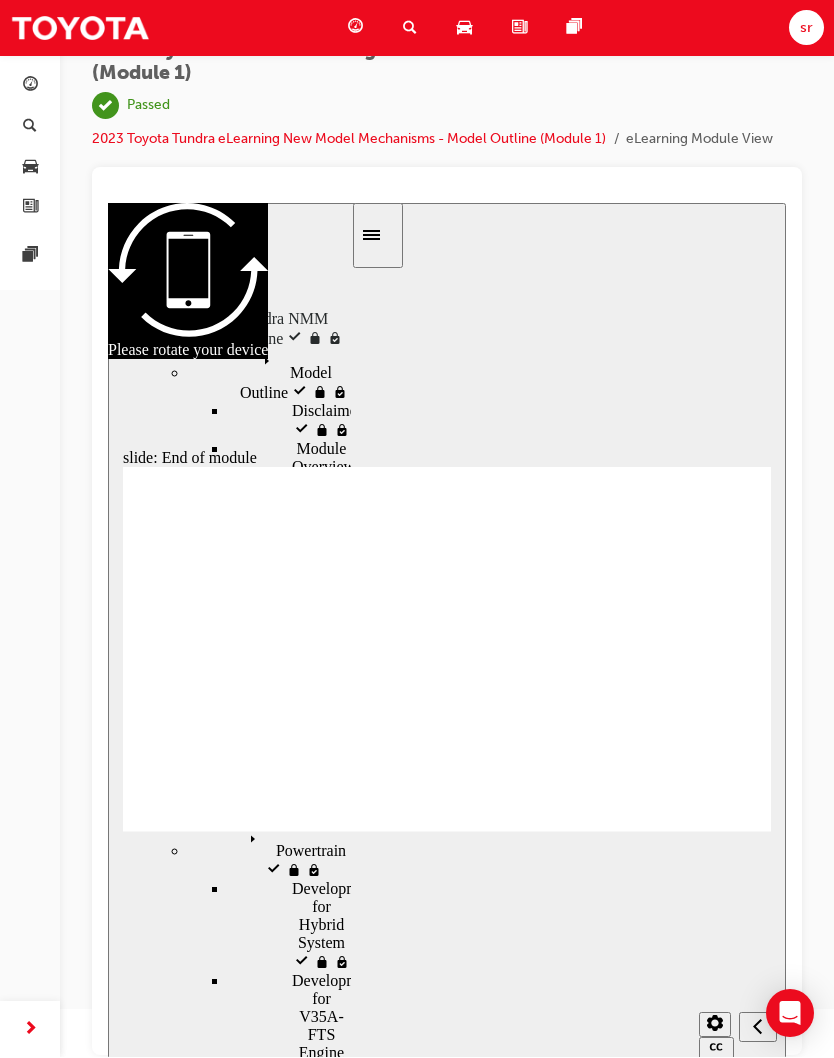 click at bounding box center [447, 630] 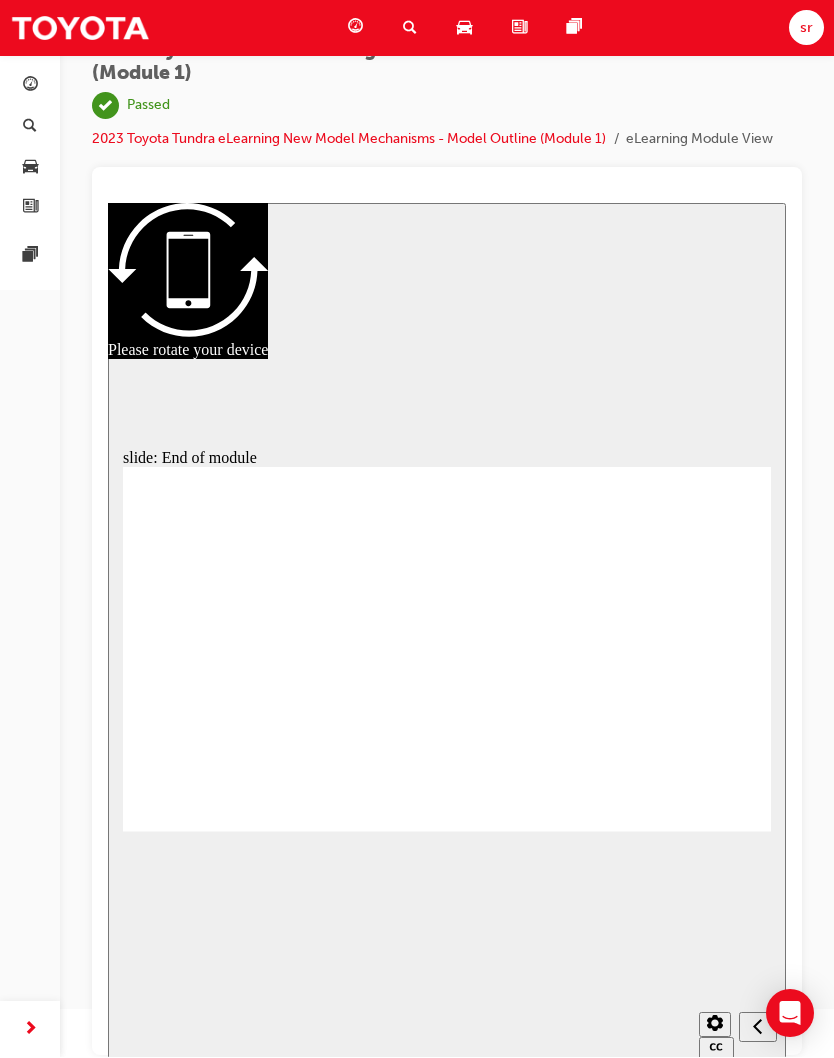 click at bounding box center [133, 234] 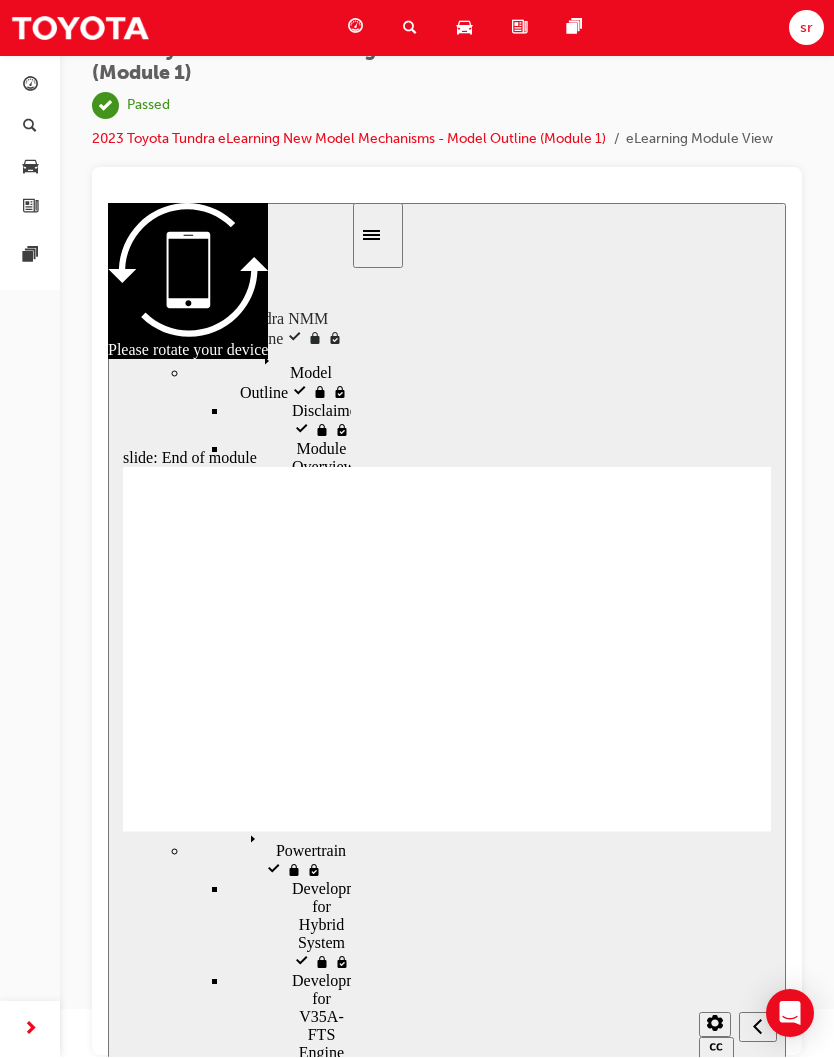 click on "Model Outline visited" at bounding box center (303, 365) 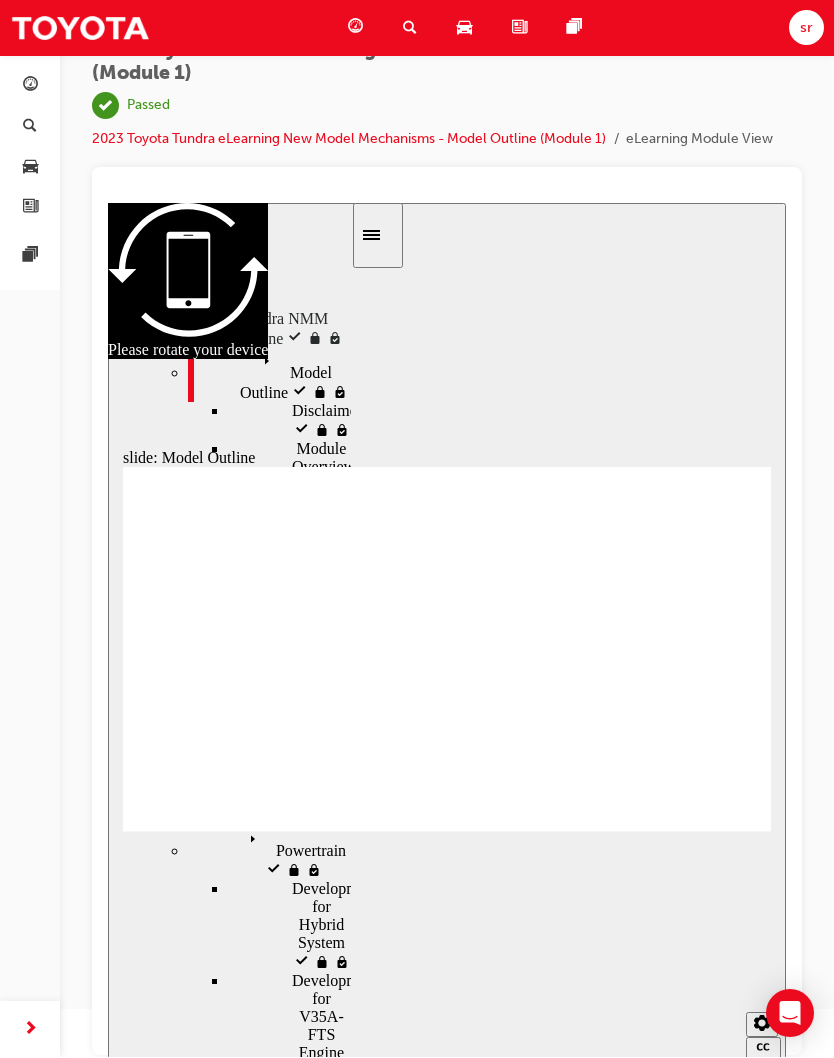 click at bounding box center (447, 630) 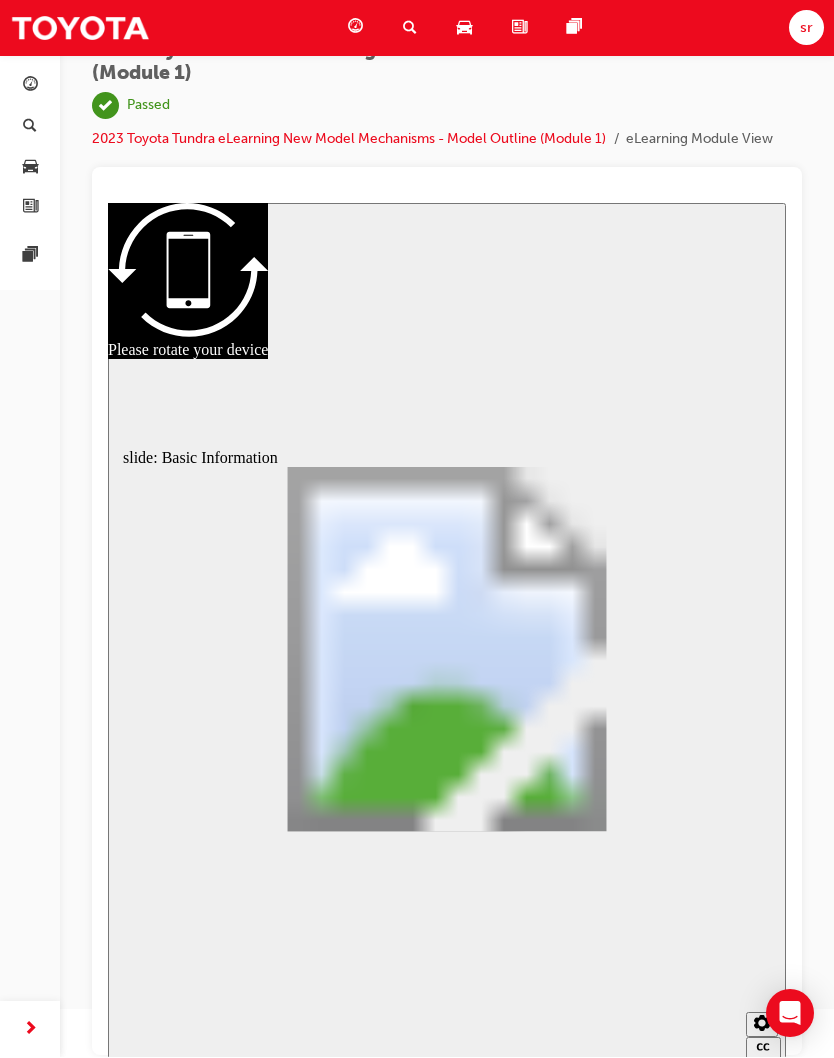 scroll, scrollTop: 0, scrollLeft: 0, axis: both 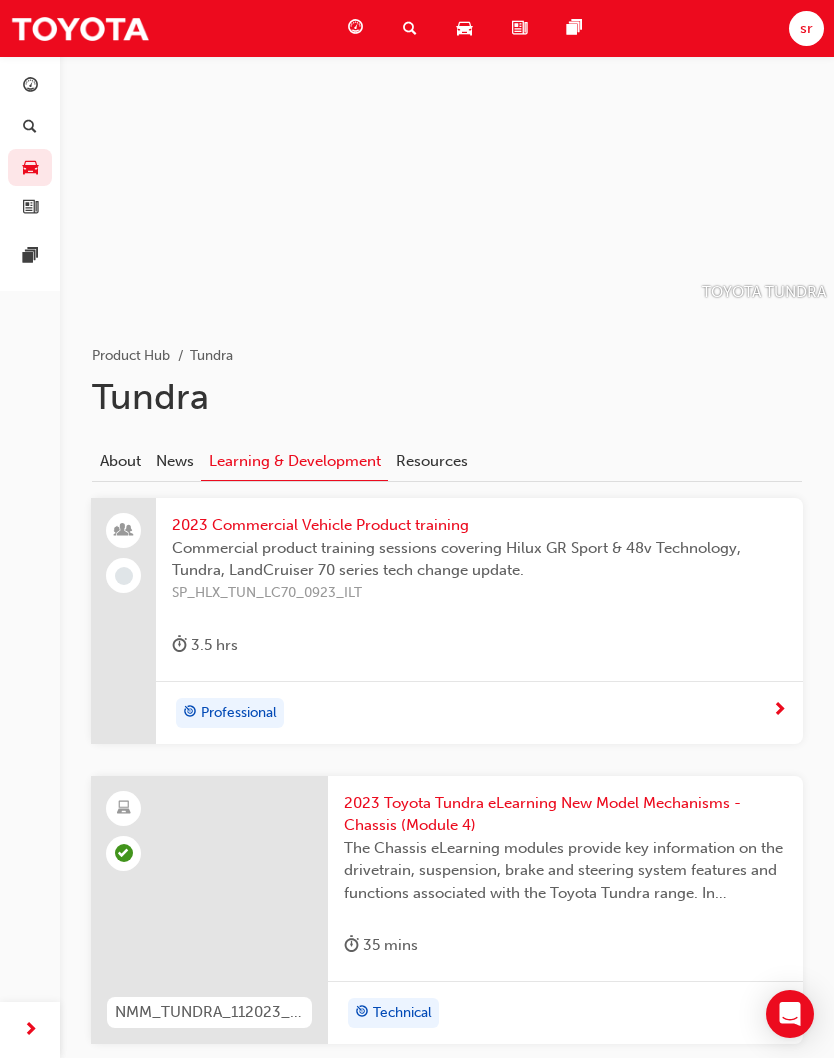 click on "2023 Commercial Vehicle Product training" at bounding box center (479, 525) 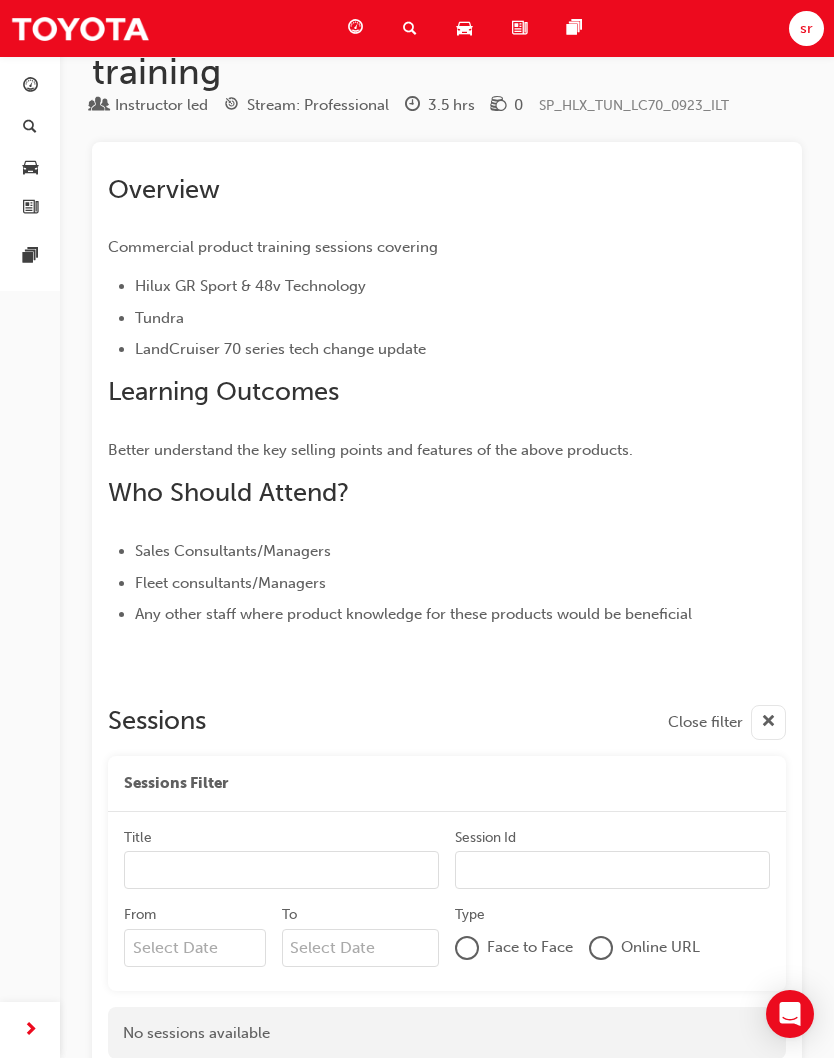 scroll, scrollTop: 0, scrollLeft: 0, axis: both 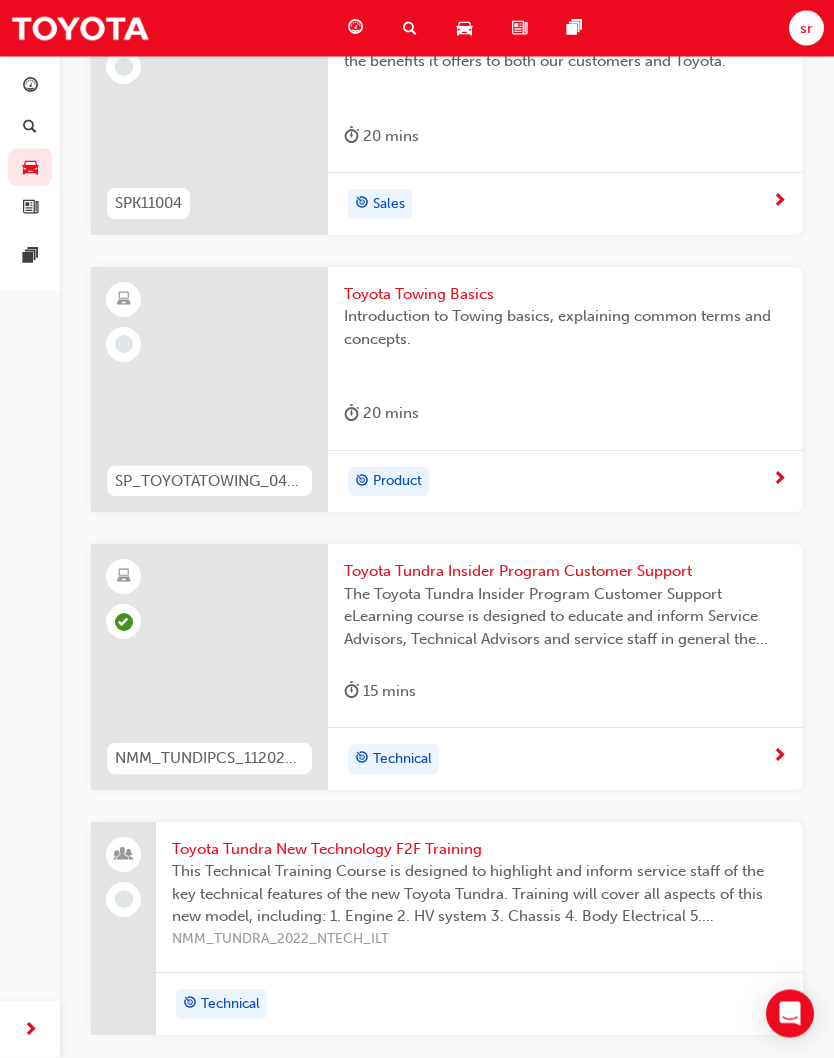 click on "This Technical Training Course is designed to highlight and inform service staff of the key technical features of the new Toyota Tundra.
Training will cover all aspects of this new model, including:
1. Engine
2. HV system
3. Chassis
4. Body Electrical
5. Serviceability
The course will also touch on key points of the conversion process from LHD to RHD where applicable." at bounding box center [479, 895] 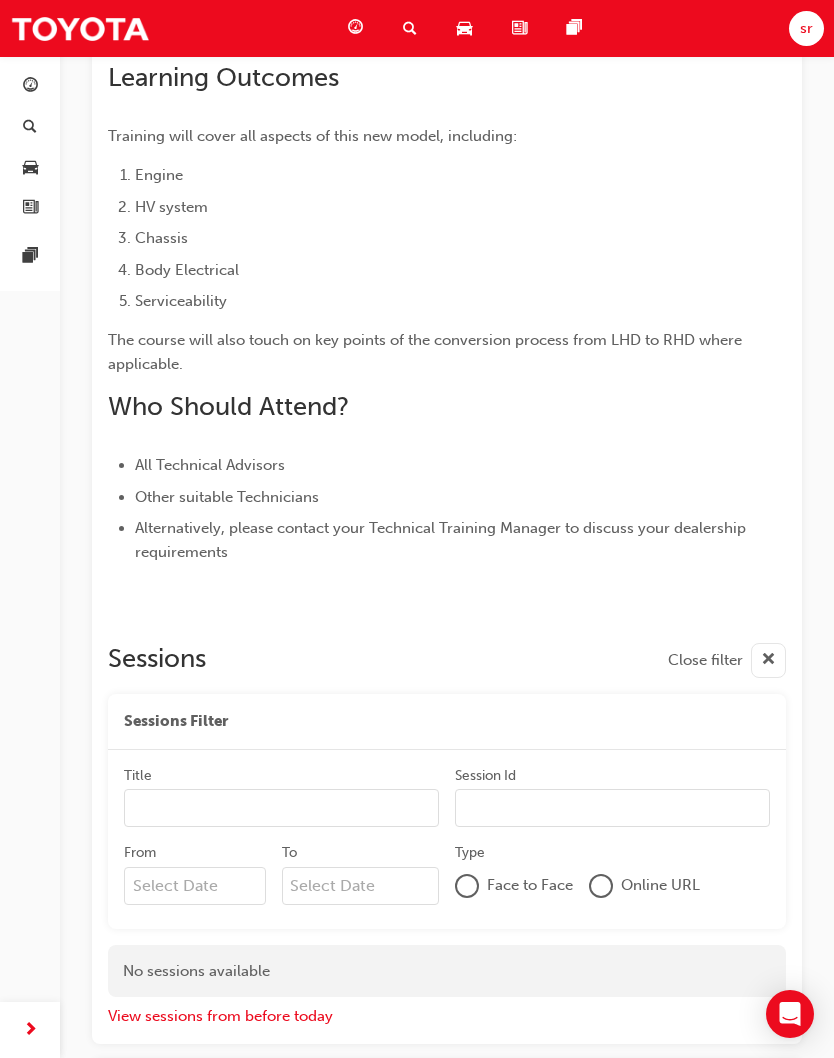 scroll, scrollTop: 317, scrollLeft: 0, axis: vertical 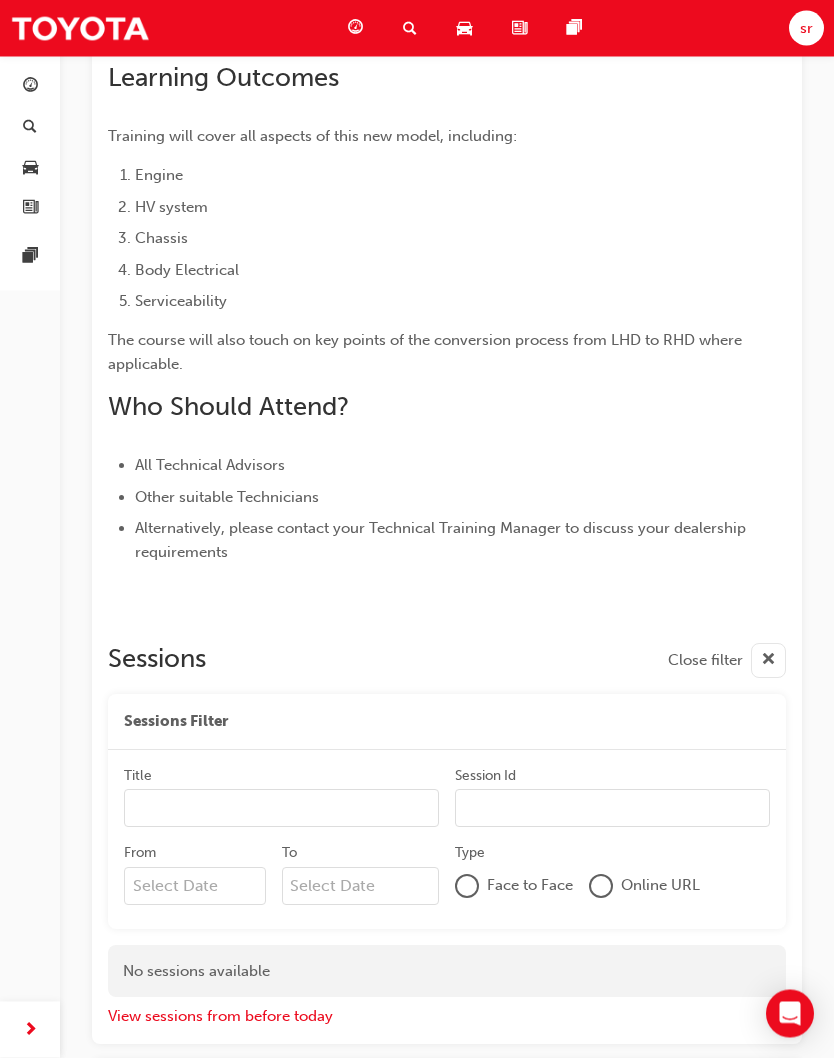 click at bounding box center (30, 167) 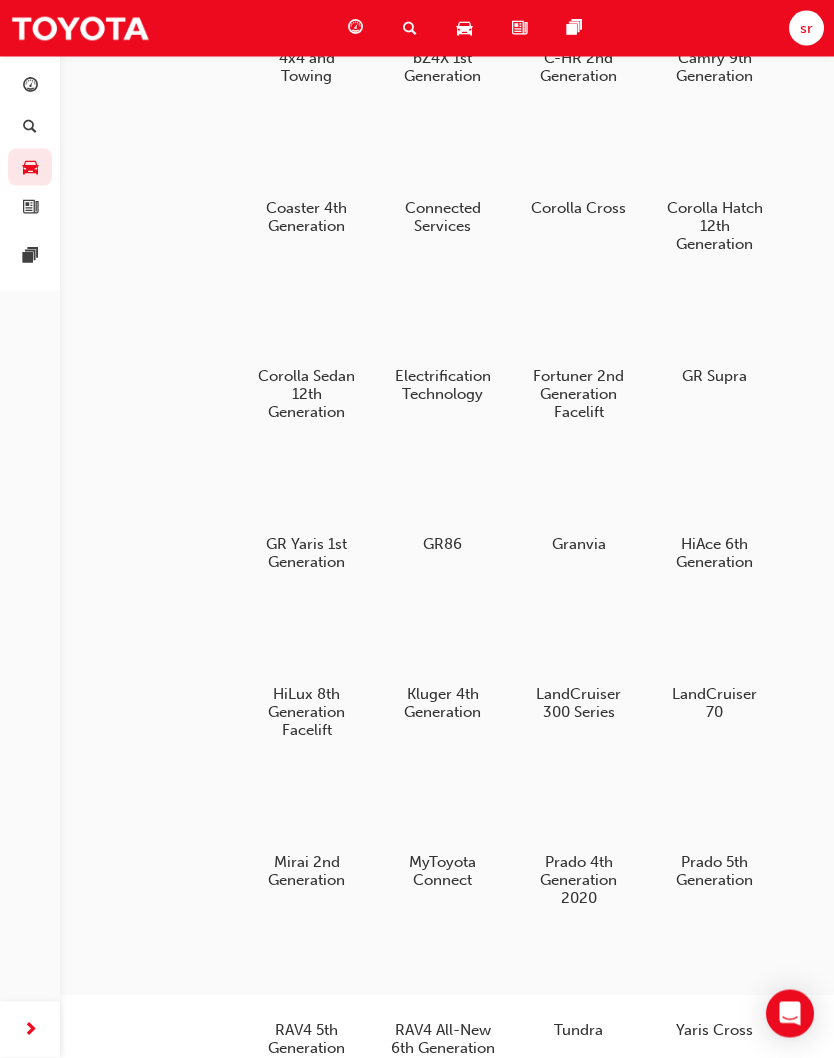 scroll, scrollTop: 0, scrollLeft: 0, axis: both 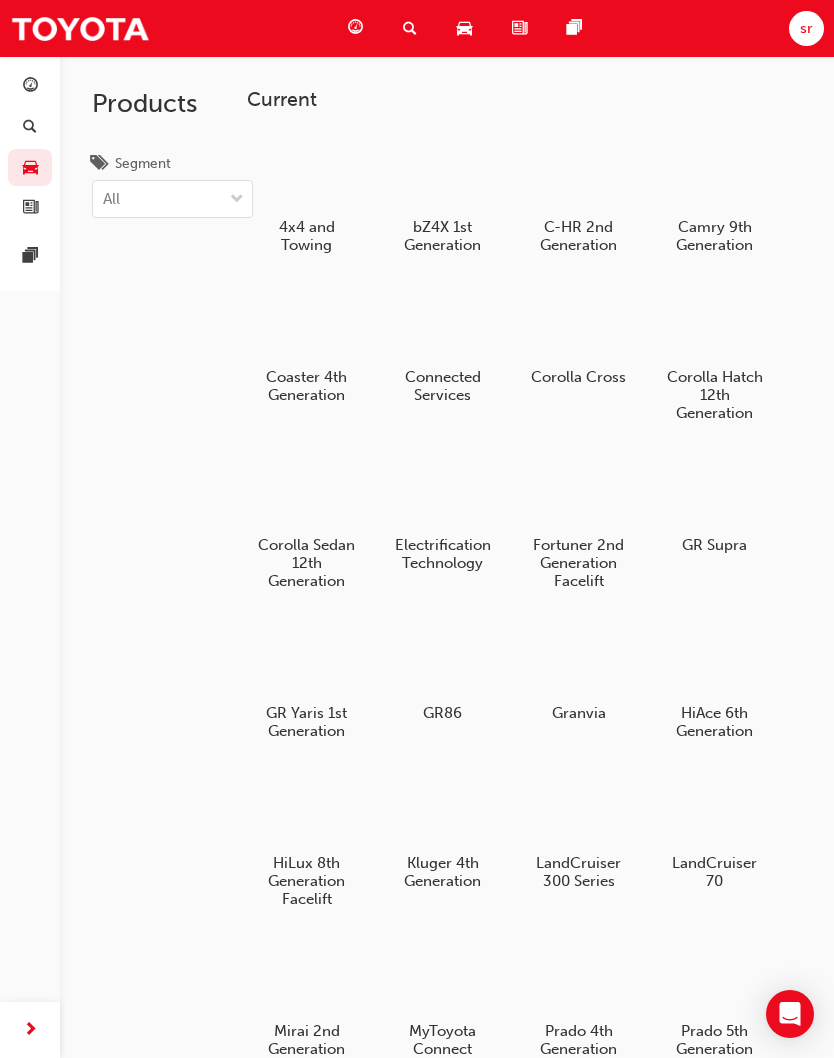 click at bounding box center (442, 490) 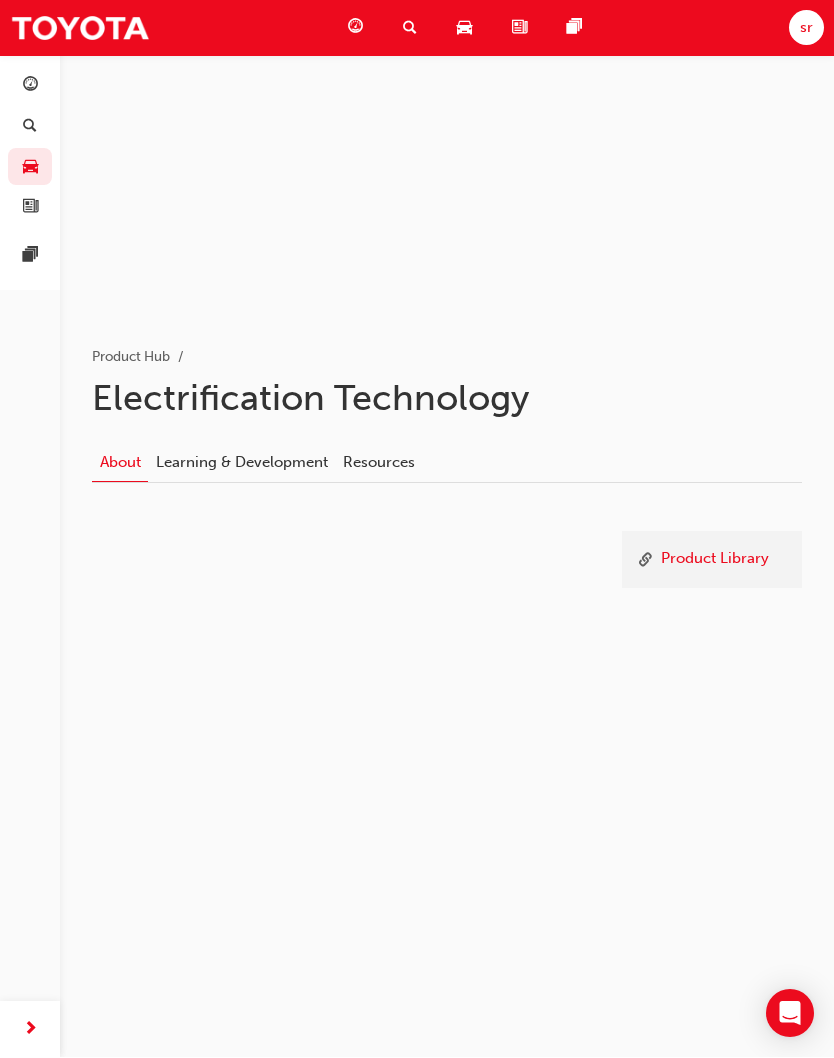 click on "Product Library" at bounding box center (715, 560) 